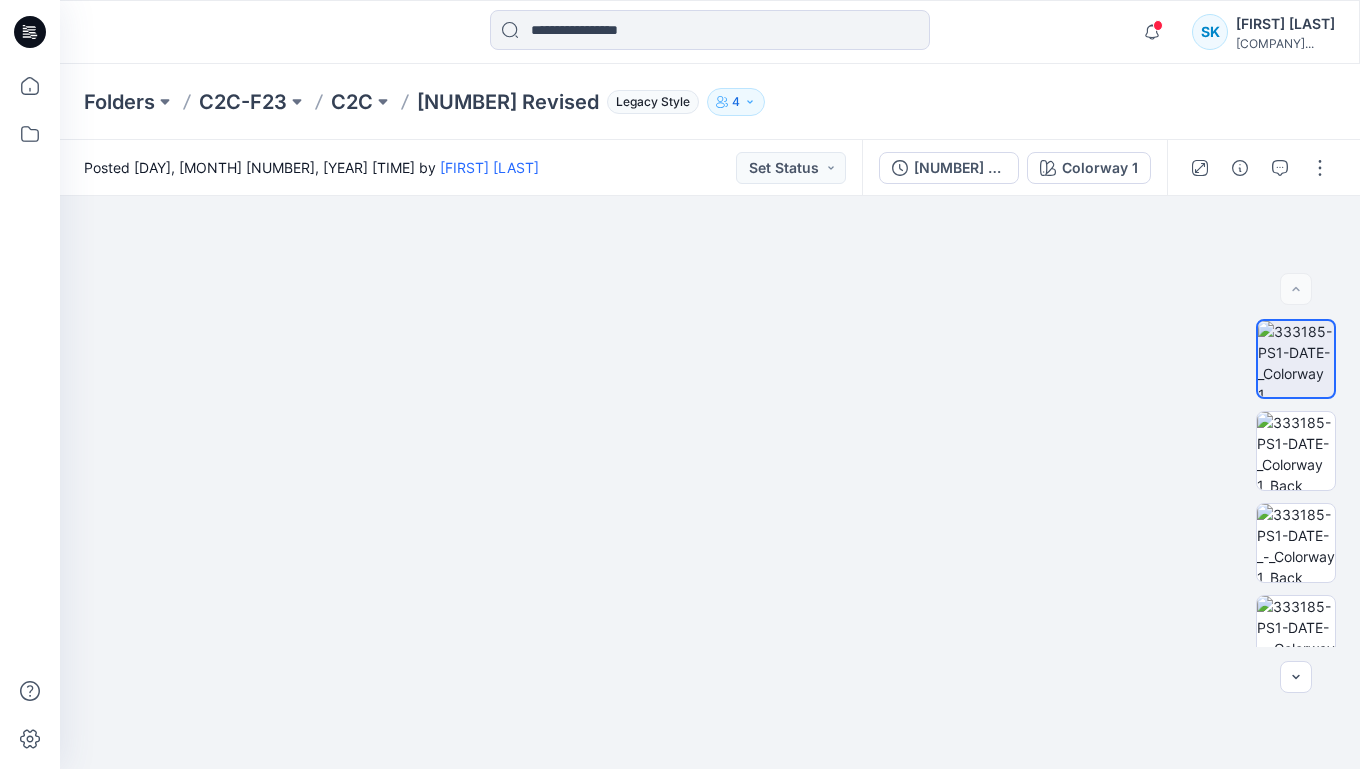 scroll, scrollTop: 0, scrollLeft: 0, axis: both 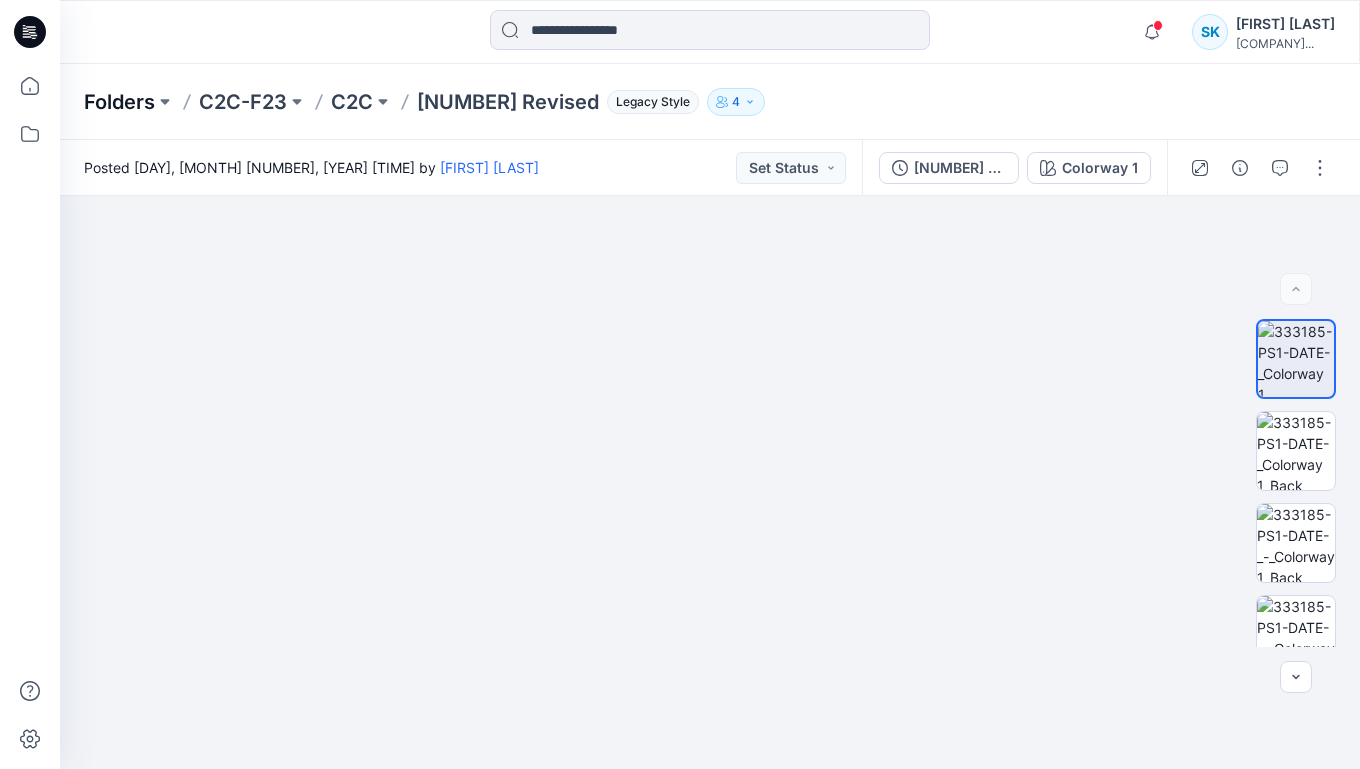 click on "Folders" at bounding box center [119, 102] 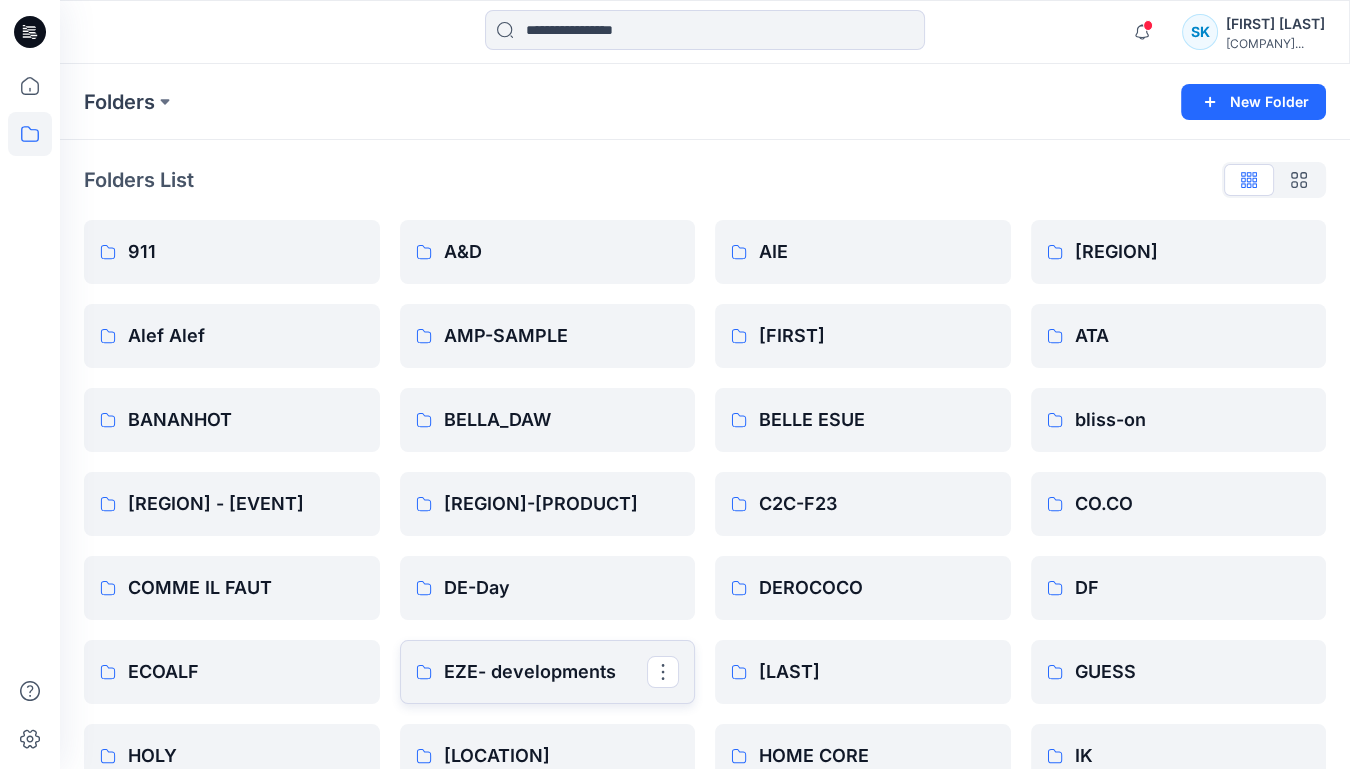 click on "EZE- developments" at bounding box center (546, 672) 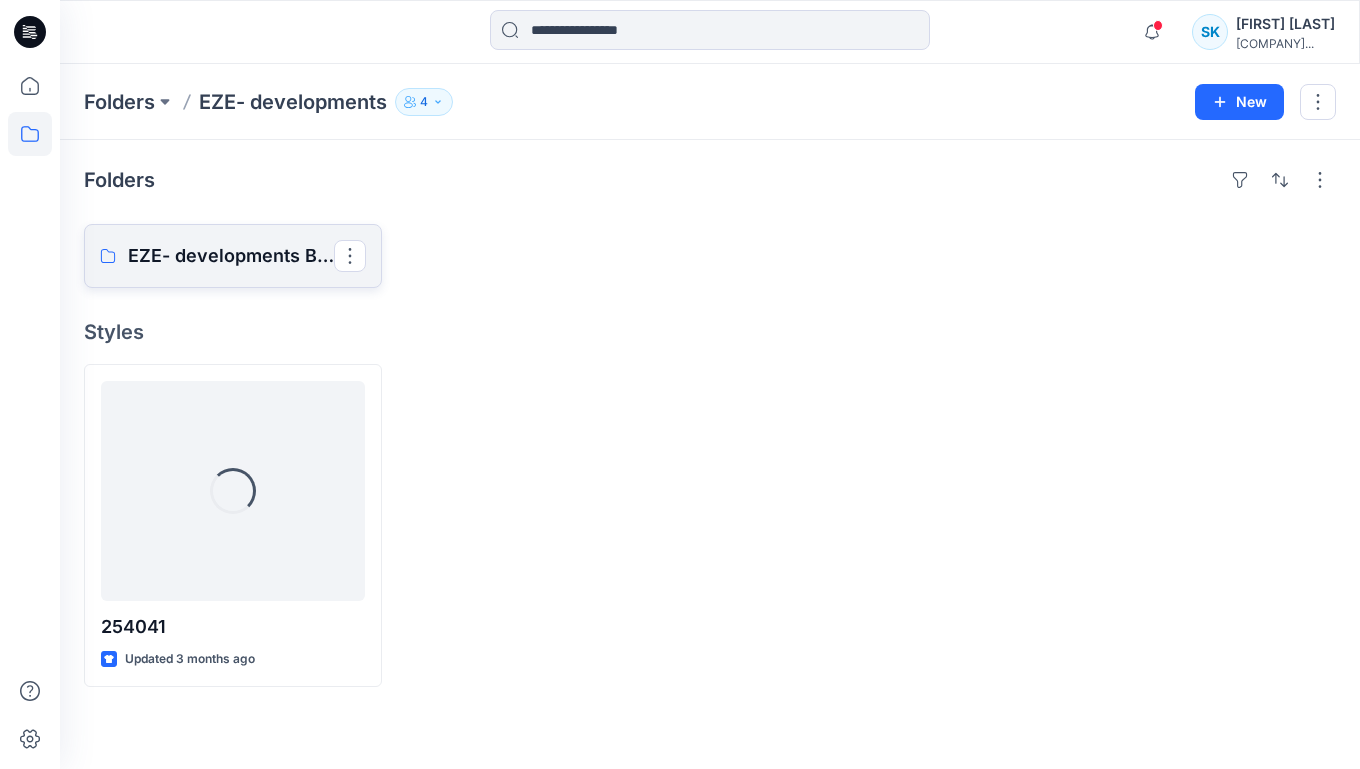 click on "EZE- developments Board" at bounding box center [231, 256] 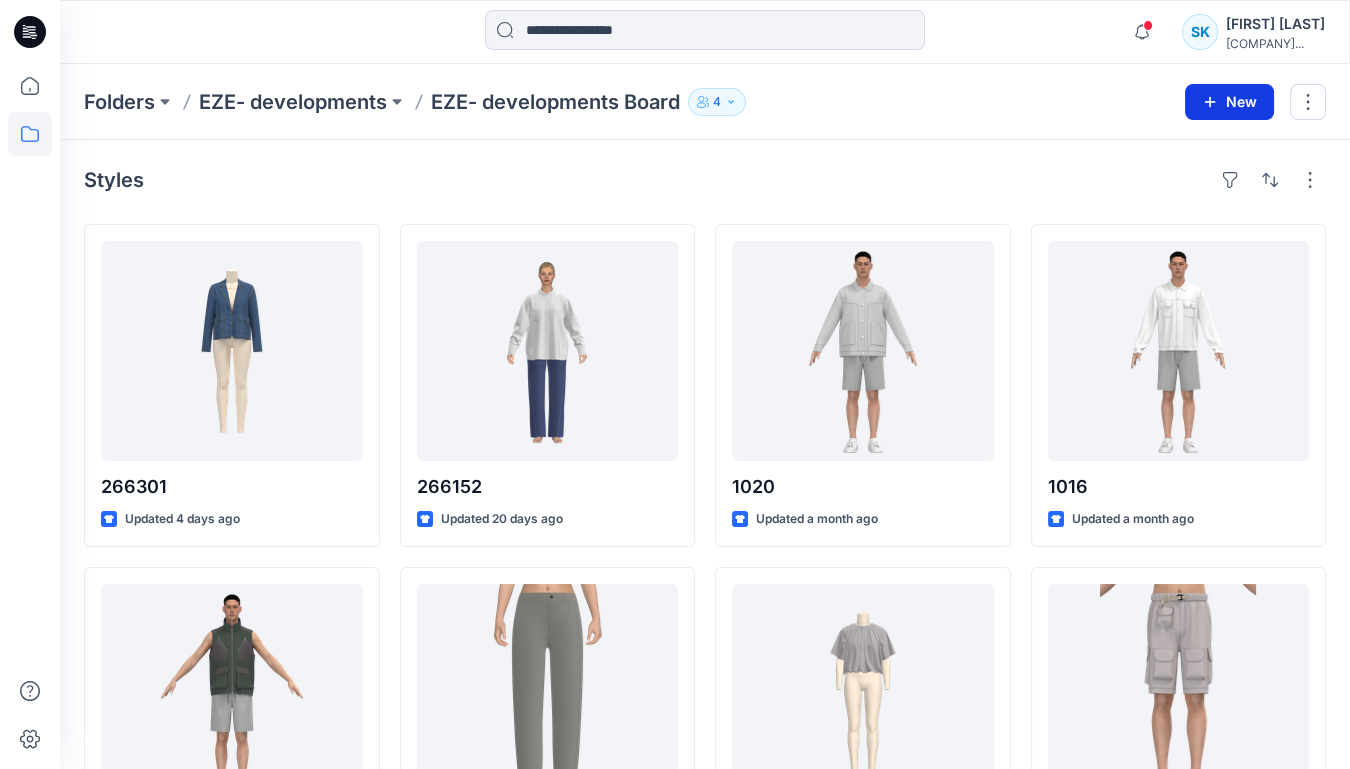 click on "New" at bounding box center (1229, 102) 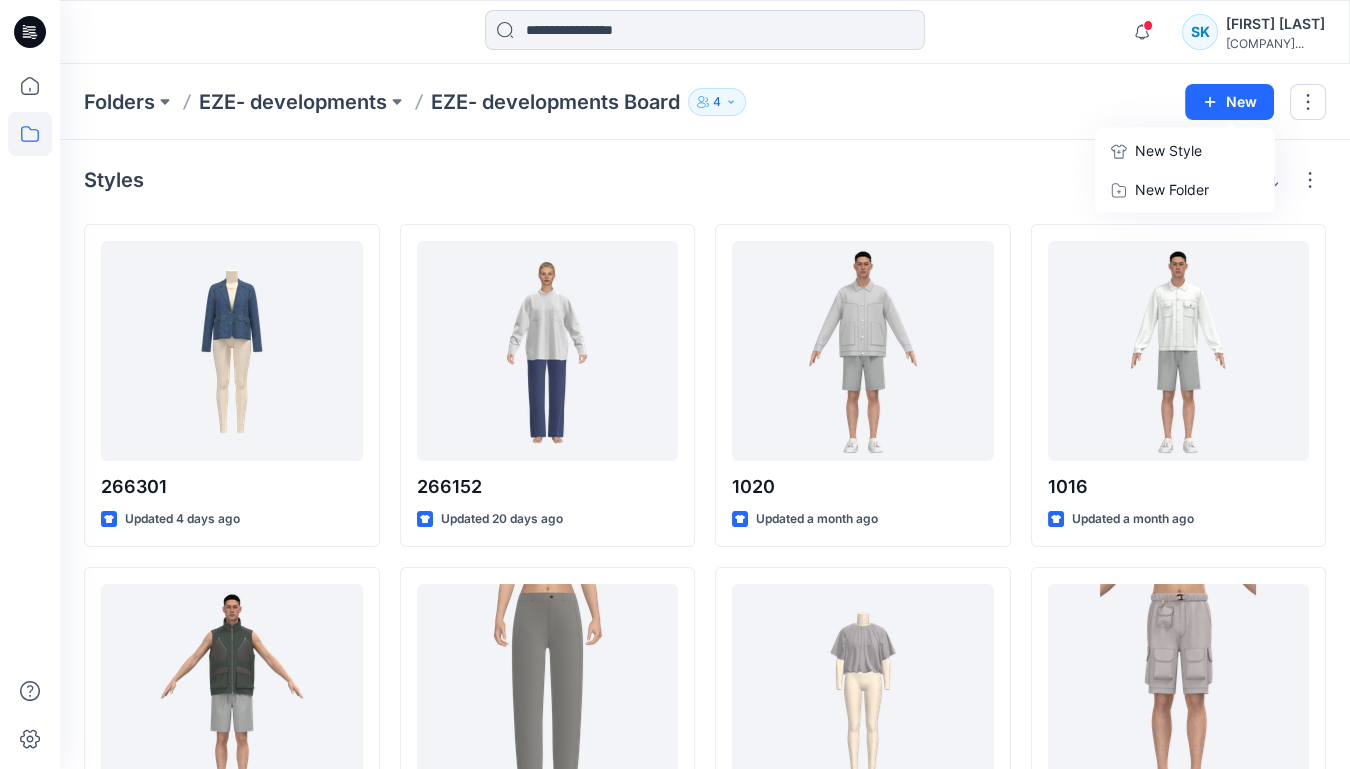 click on "New Style" at bounding box center [1168, 151] 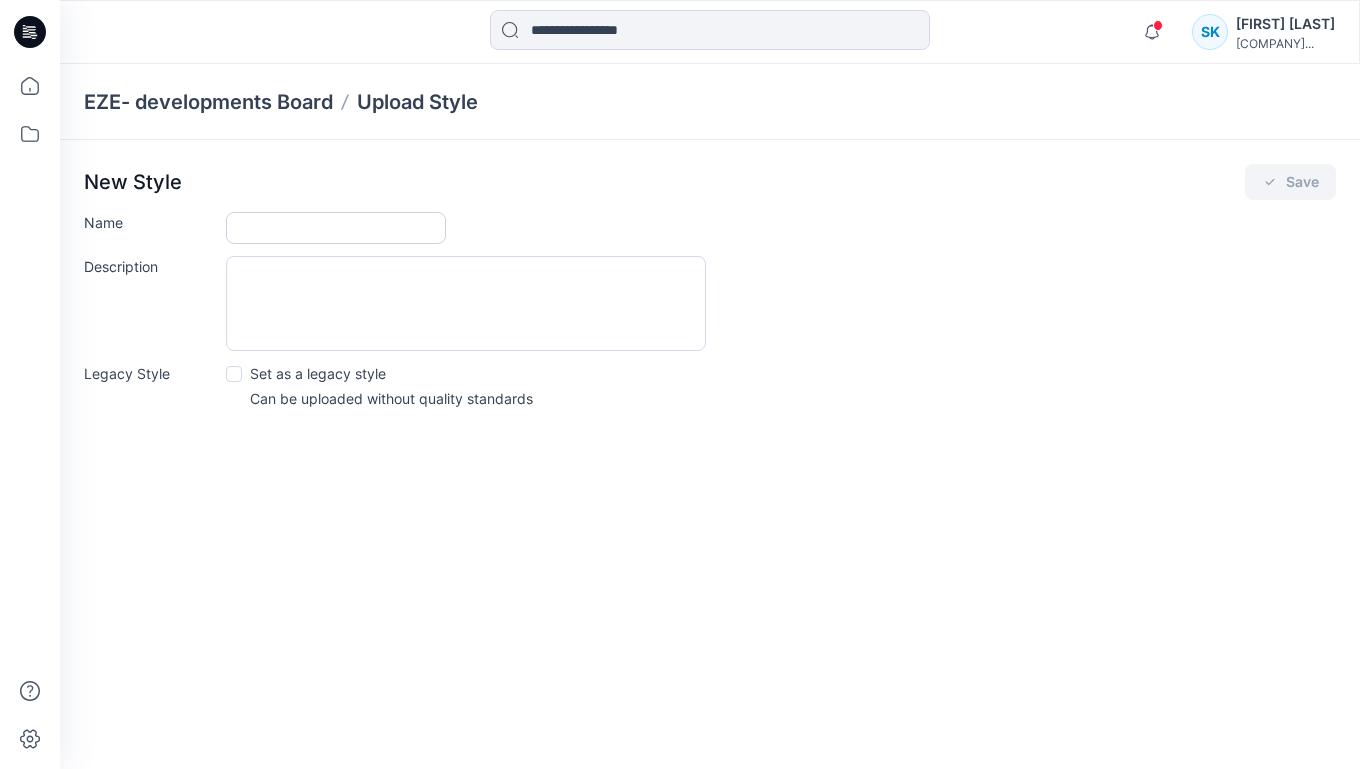 click on "Name" at bounding box center (336, 228) 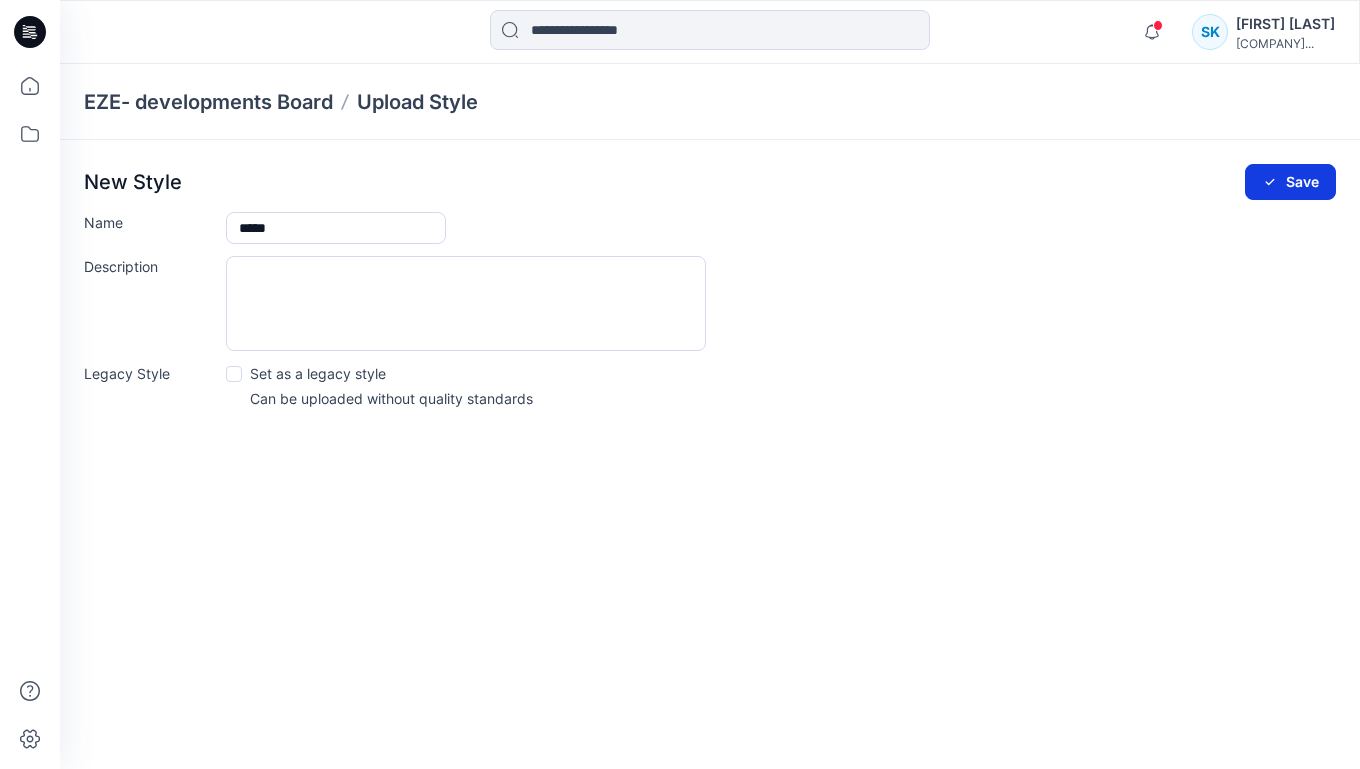 type on "*****" 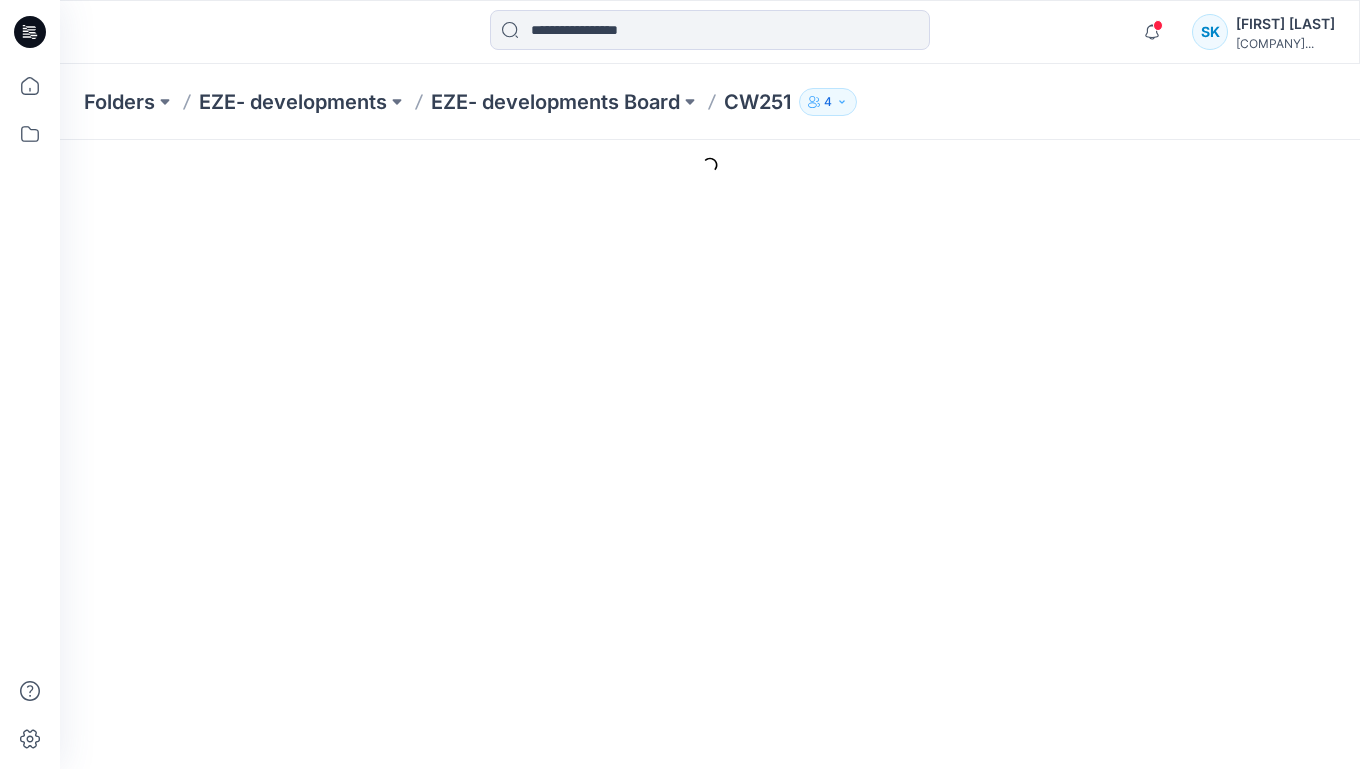 scroll, scrollTop: 0, scrollLeft: 0, axis: both 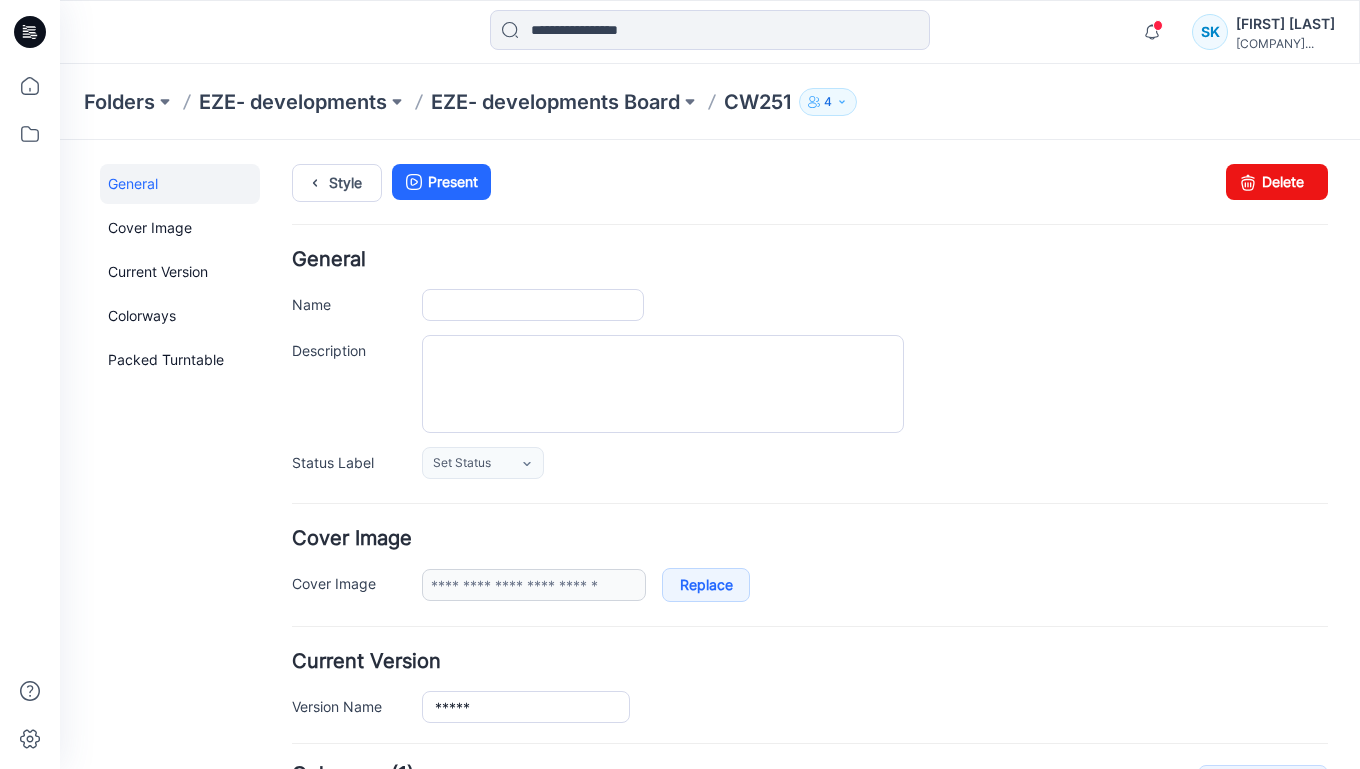 type on "*****" 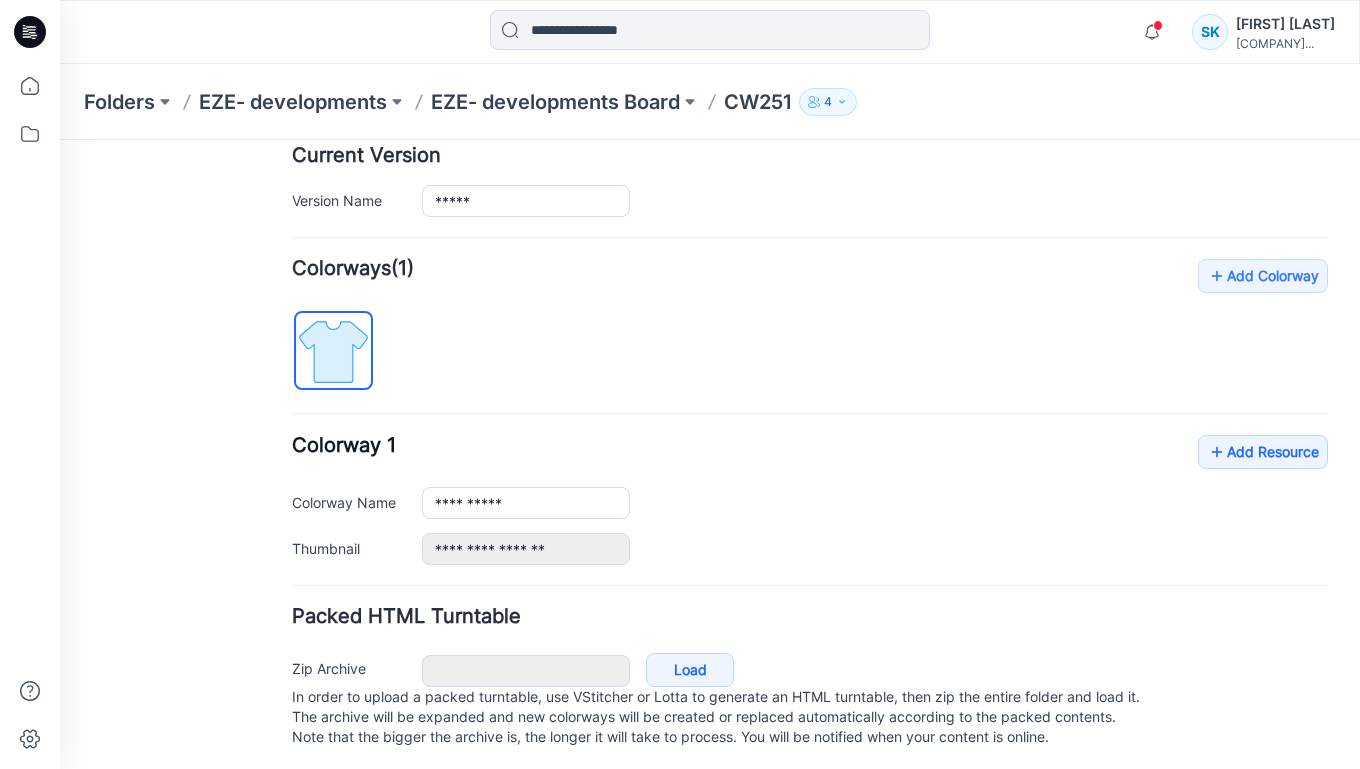 scroll, scrollTop: 521, scrollLeft: 0, axis: vertical 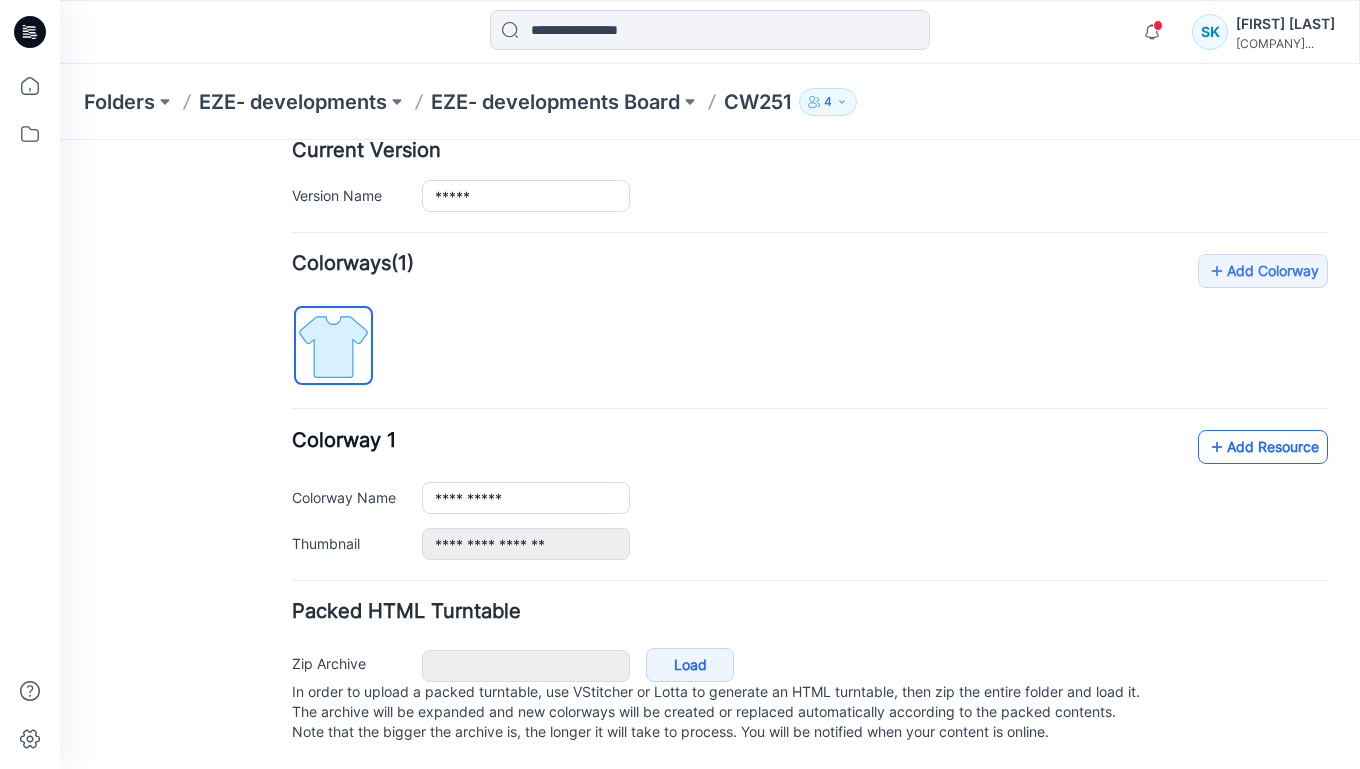 click on "Add Resource" at bounding box center [1263, 447] 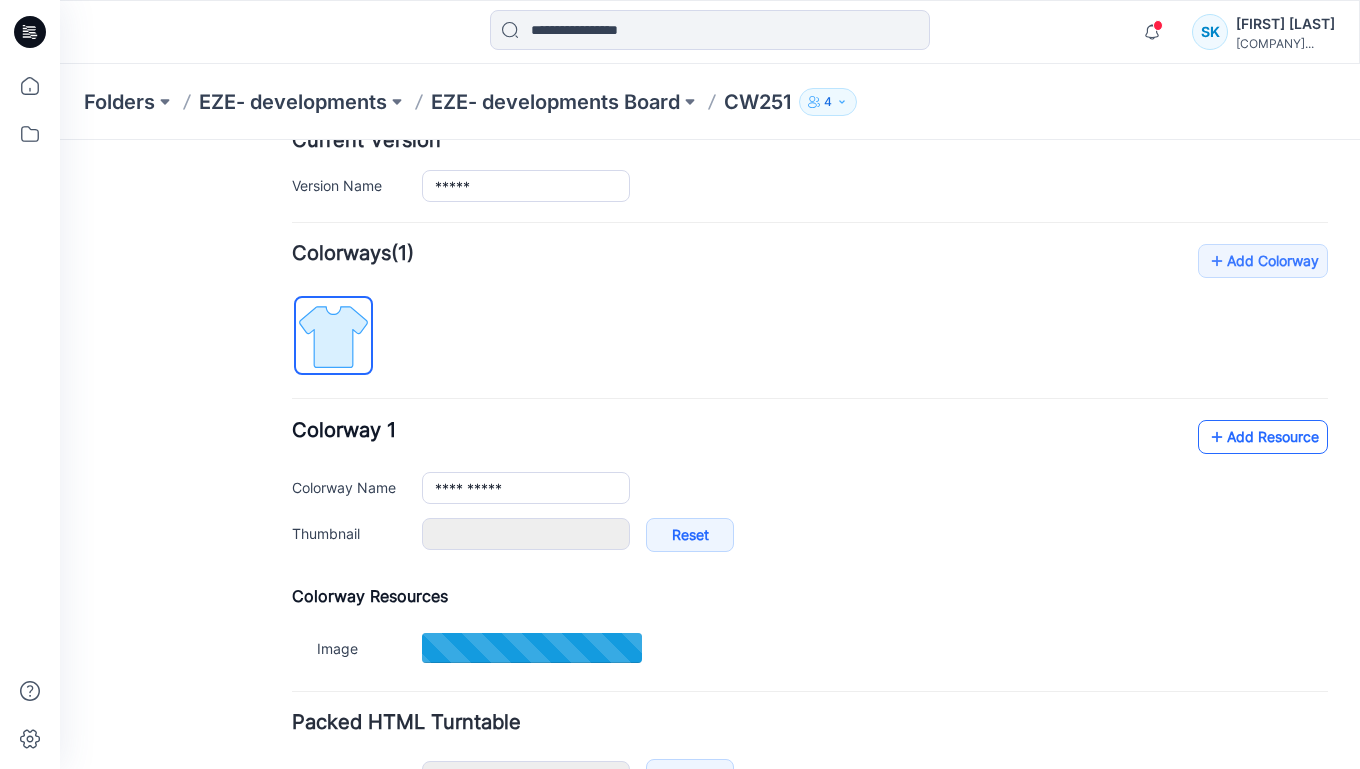 click on "Add Resource" at bounding box center (1263, 437) 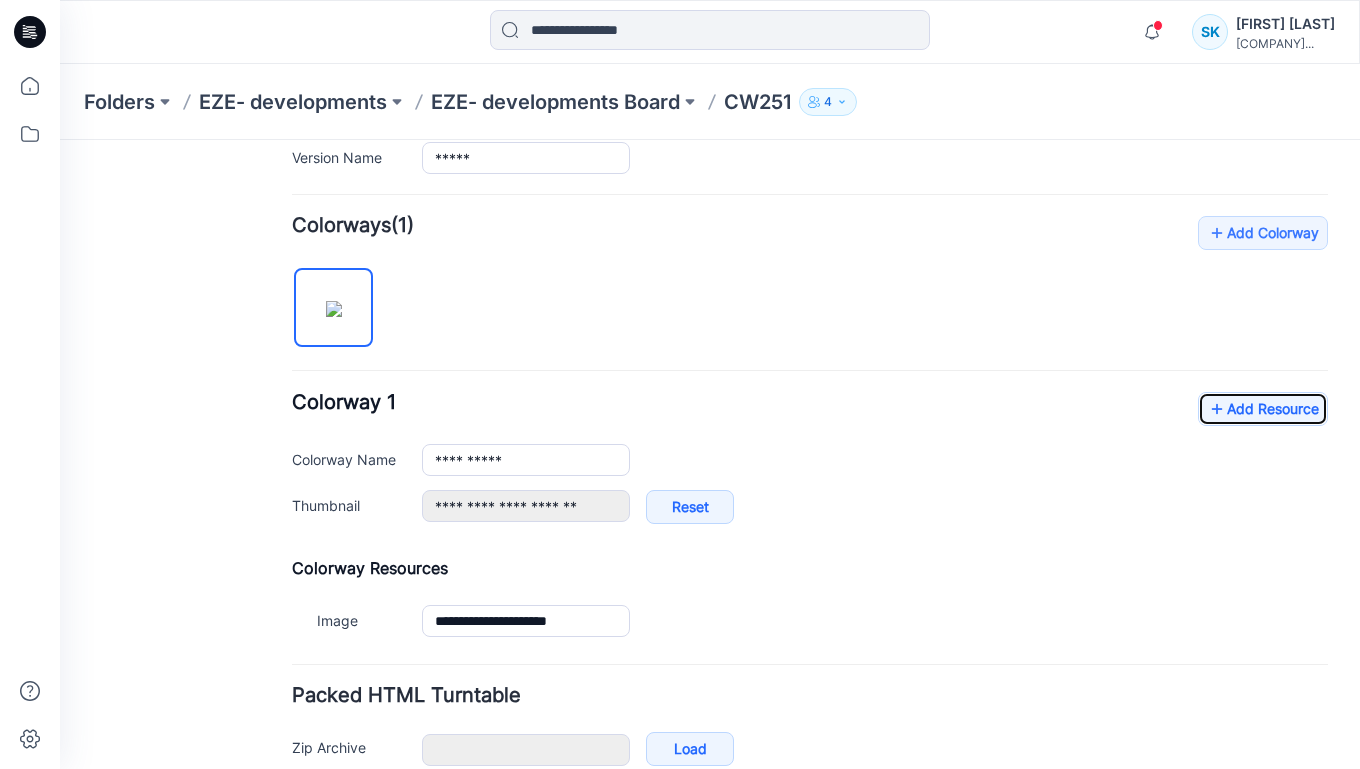 scroll, scrollTop: 643, scrollLeft: 0, axis: vertical 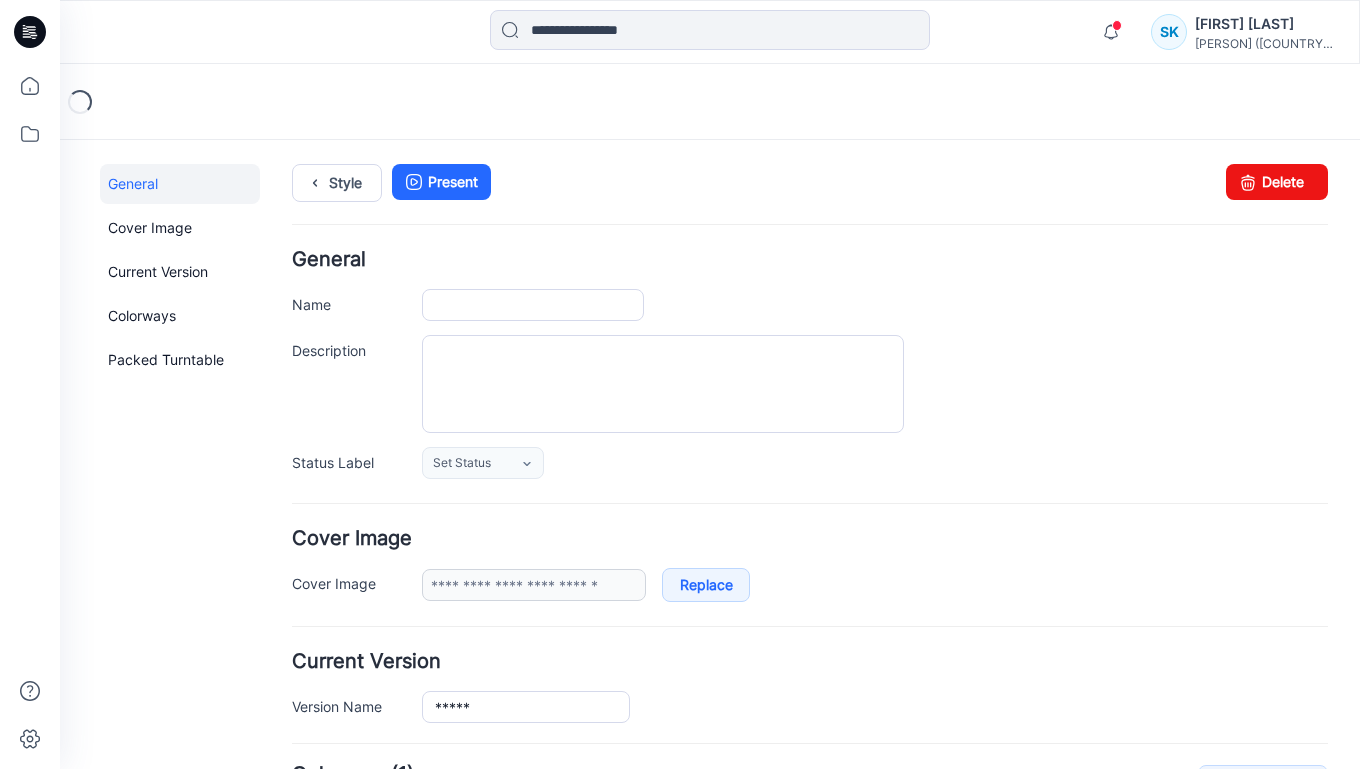 type on "*****" 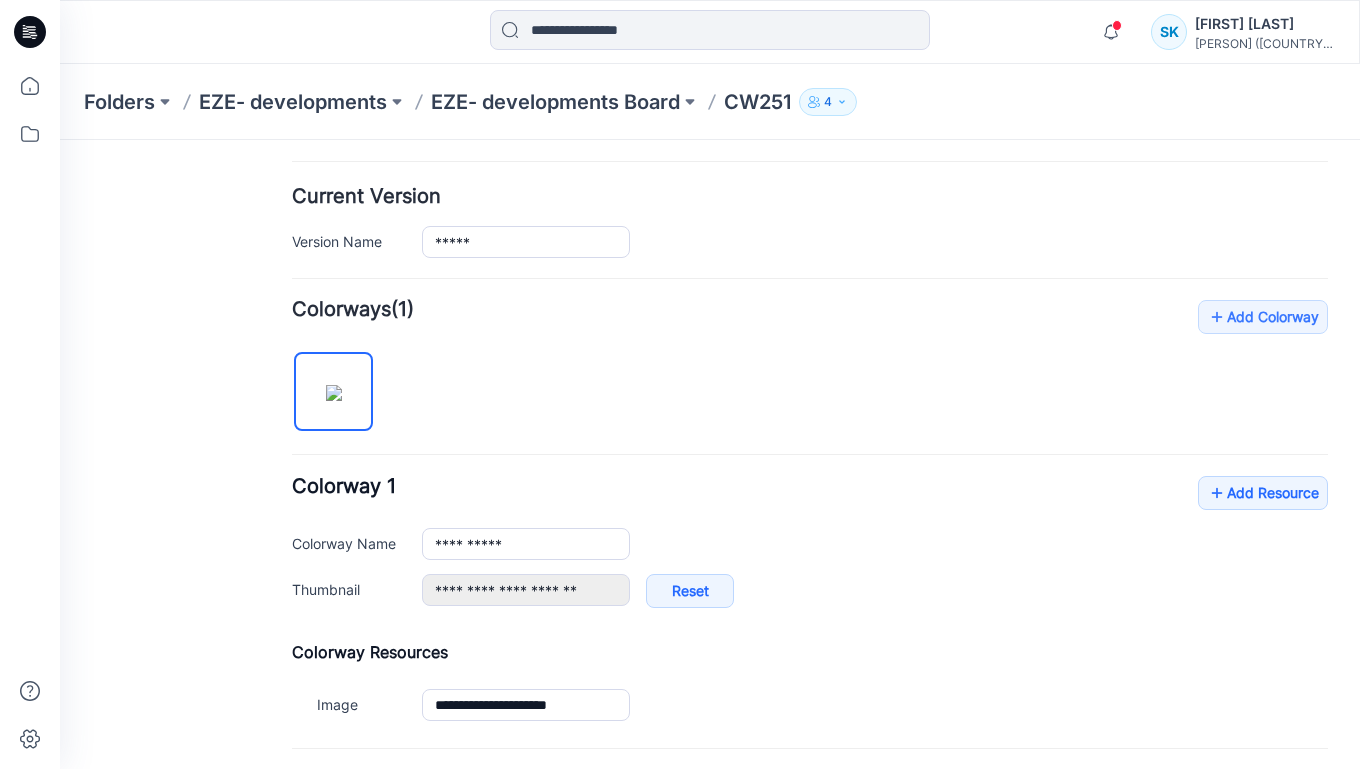 scroll, scrollTop: 466, scrollLeft: 0, axis: vertical 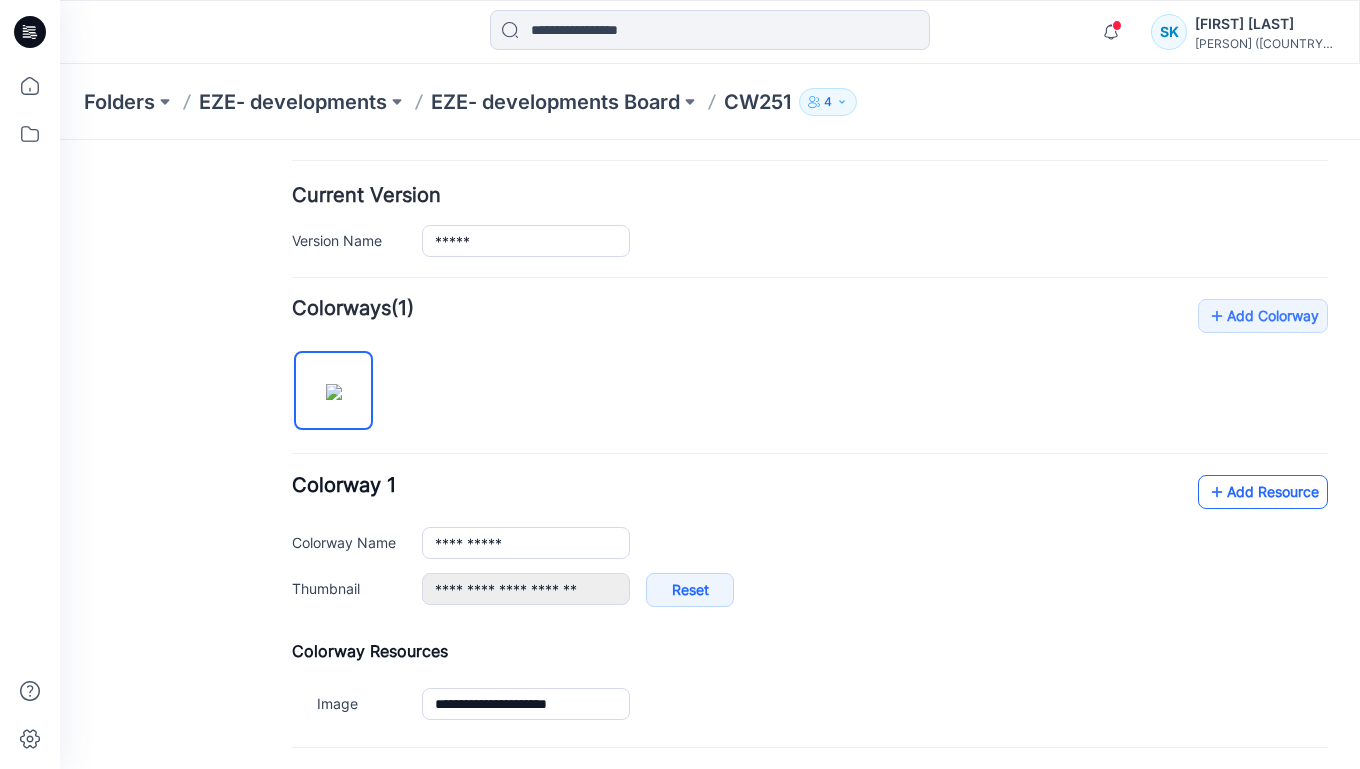 click on "Add Resource" at bounding box center [1263, 492] 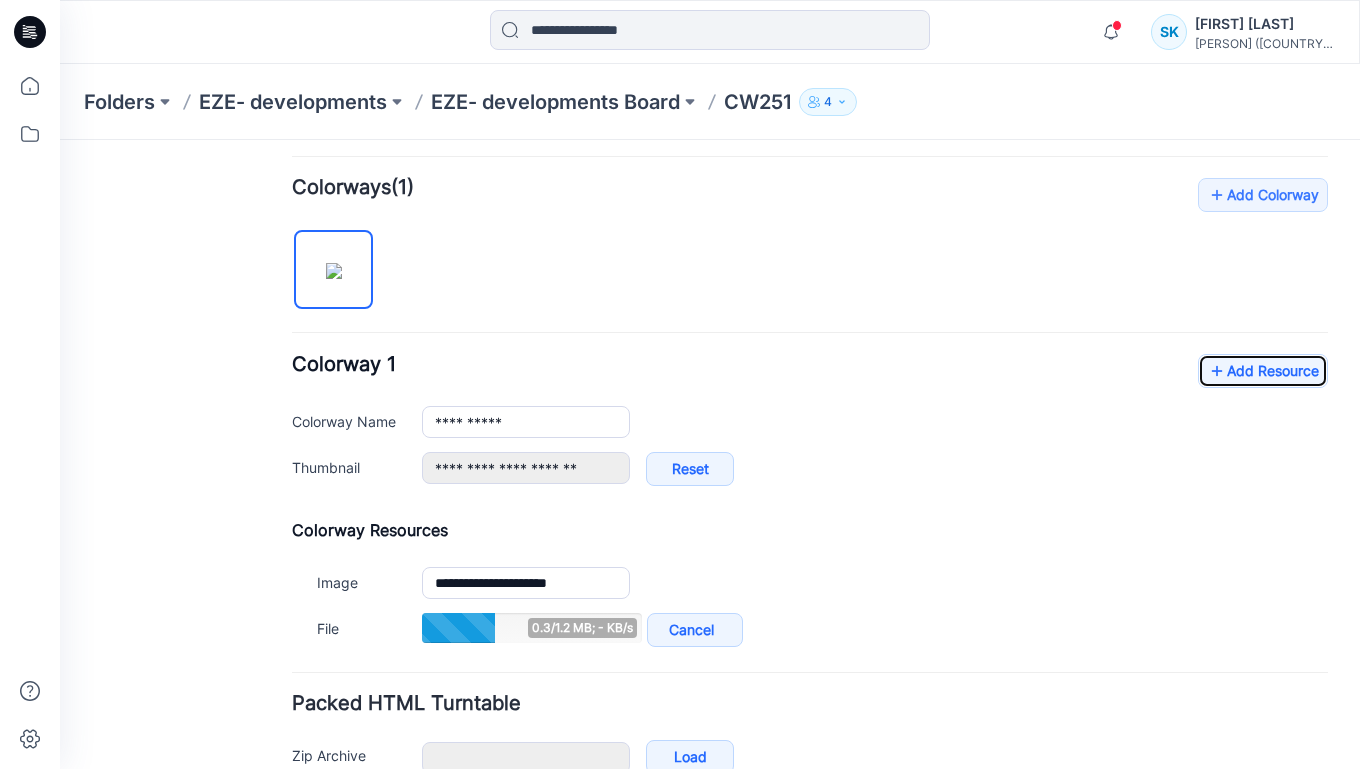 scroll, scrollTop: 600, scrollLeft: 0, axis: vertical 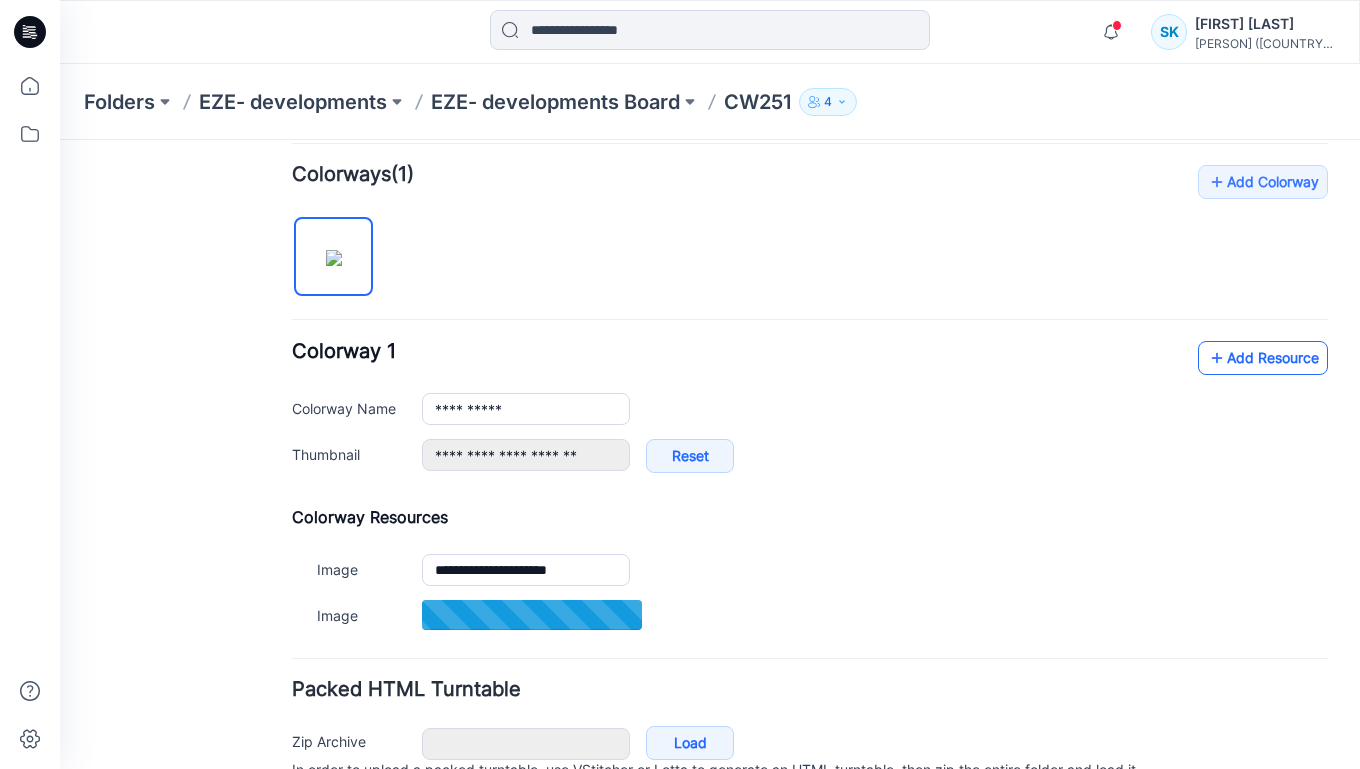 click on "Add Resource" at bounding box center (1263, 358) 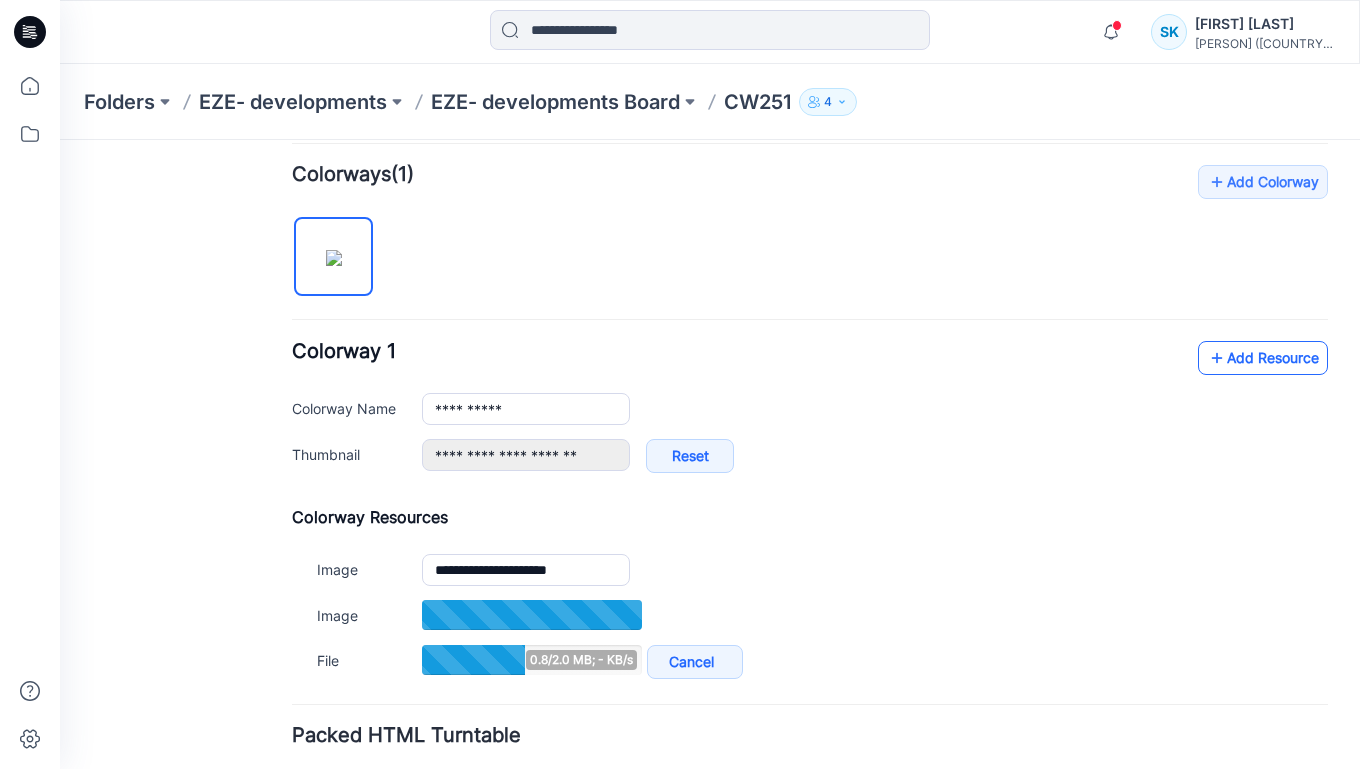 click on "Add Resource" at bounding box center [1263, 358] 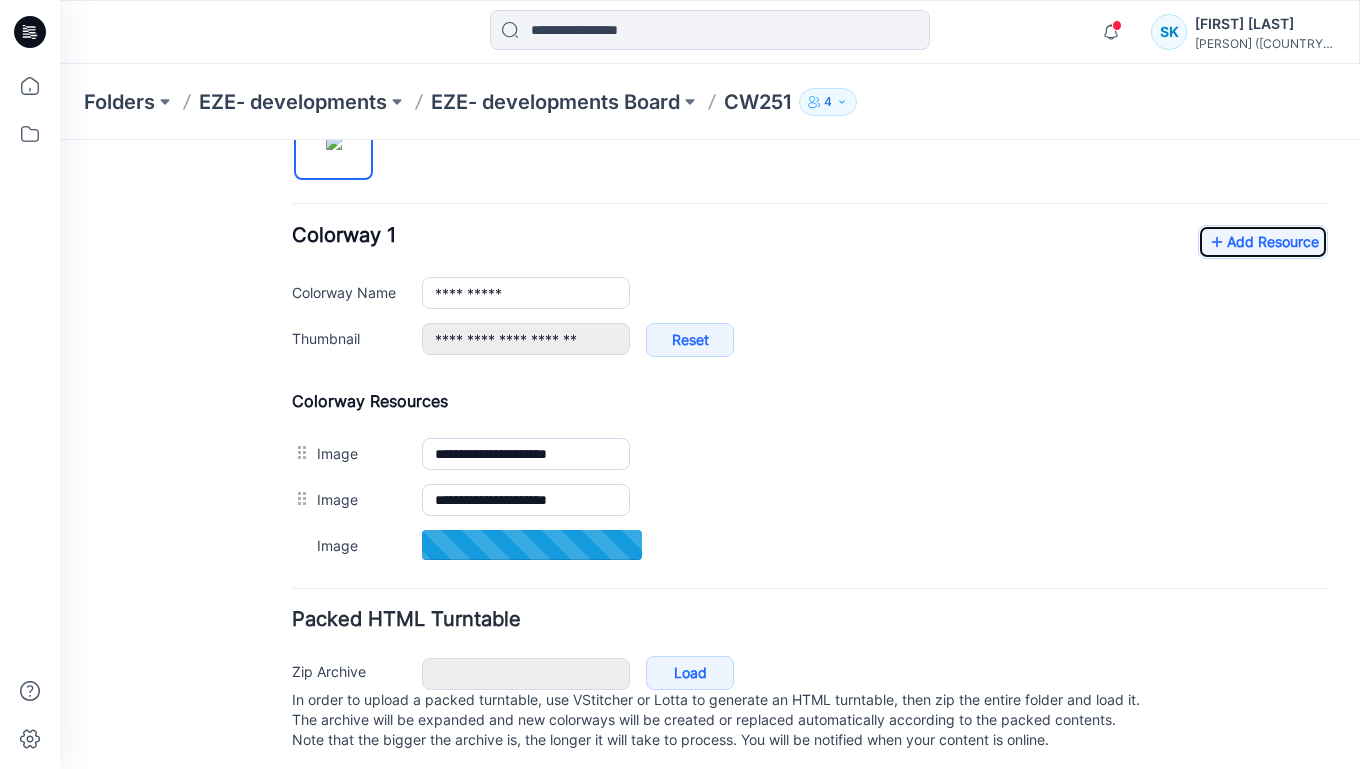 scroll, scrollTop: 733, scrollLeft: 0, axis: vertical 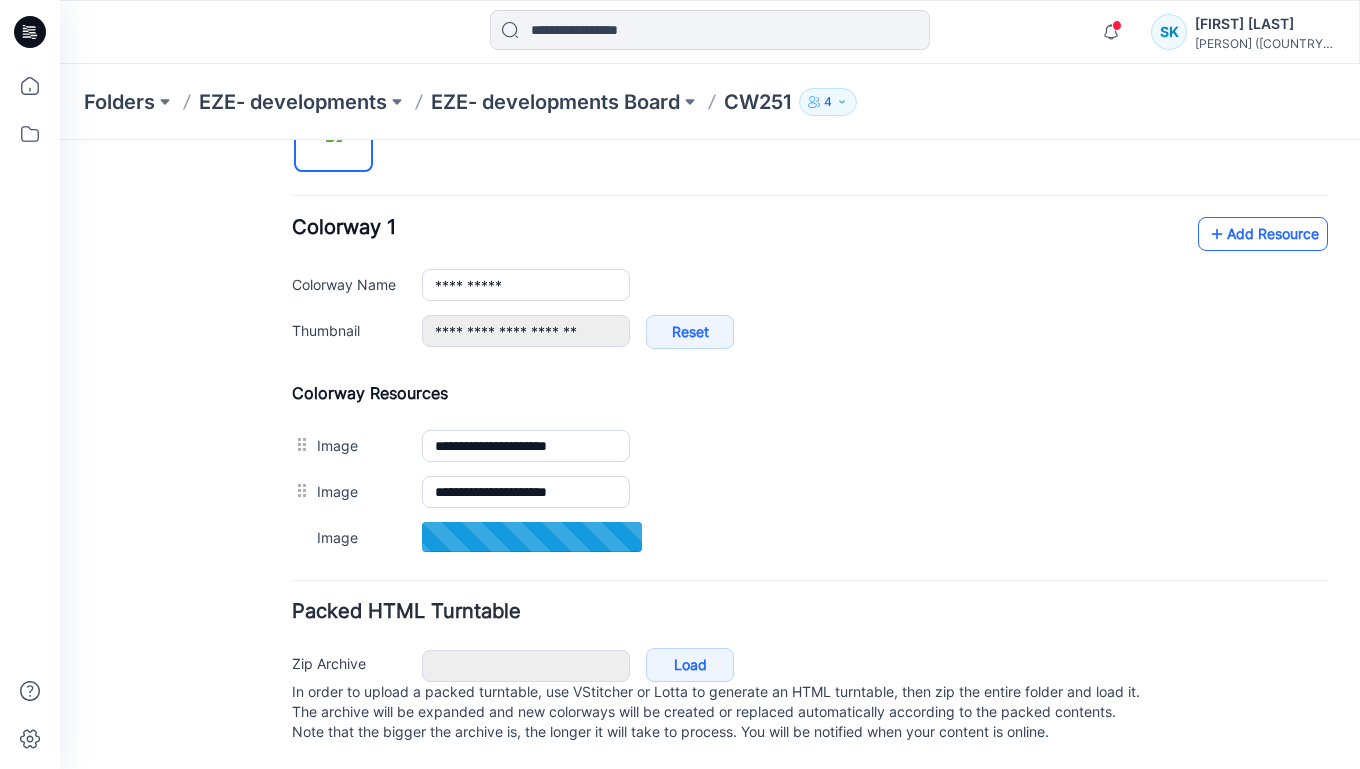 click on "Add Resource" at bounding box center [1263, 234] 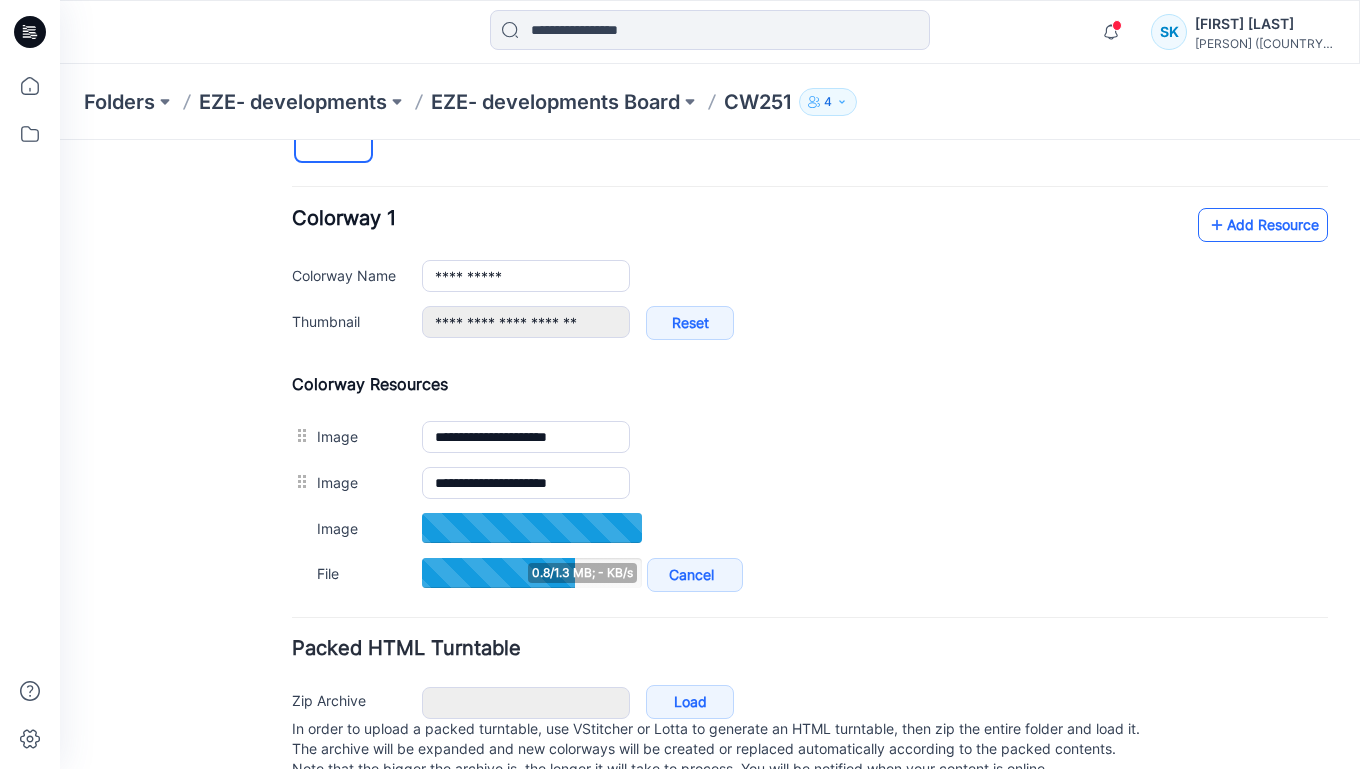 click on "Add Resource" at bounding box center [1263, 225] 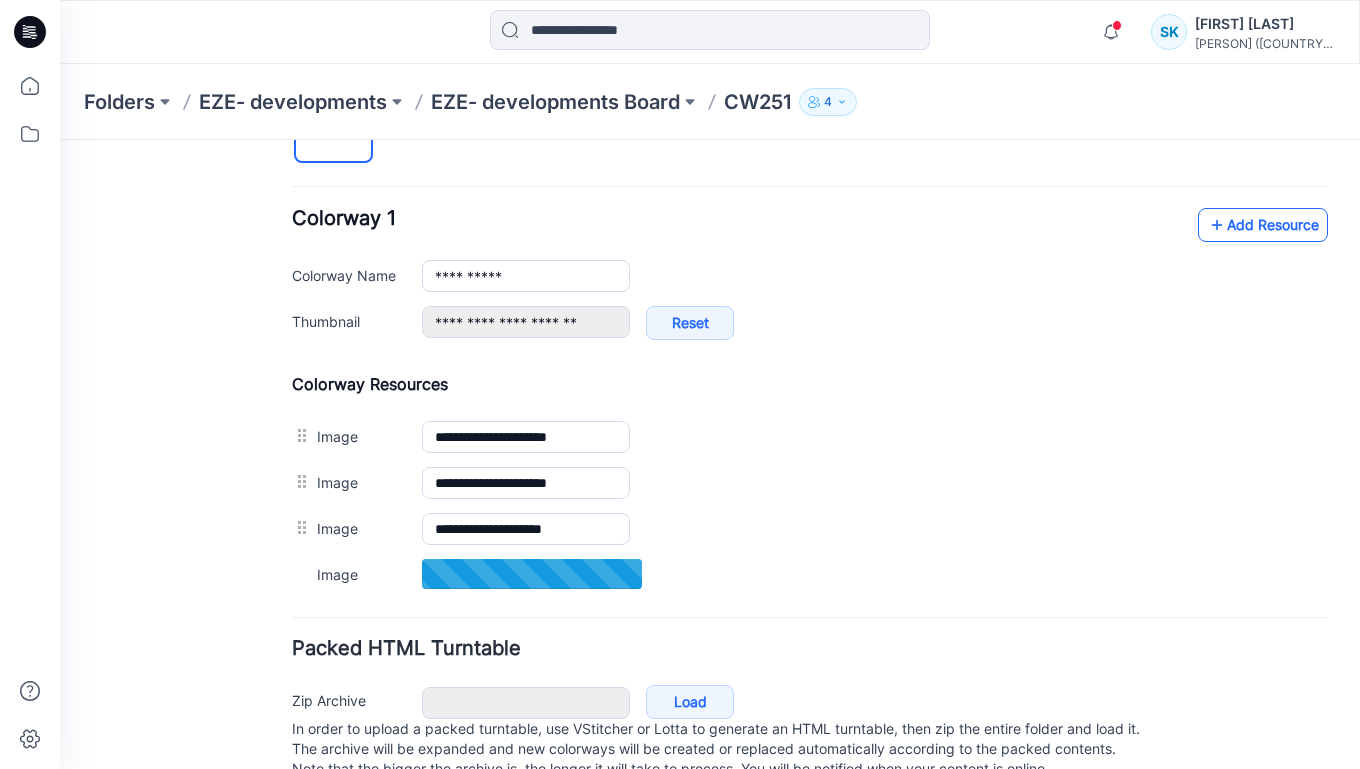 click on "Add Resource" at bounding box center [1263, 225] 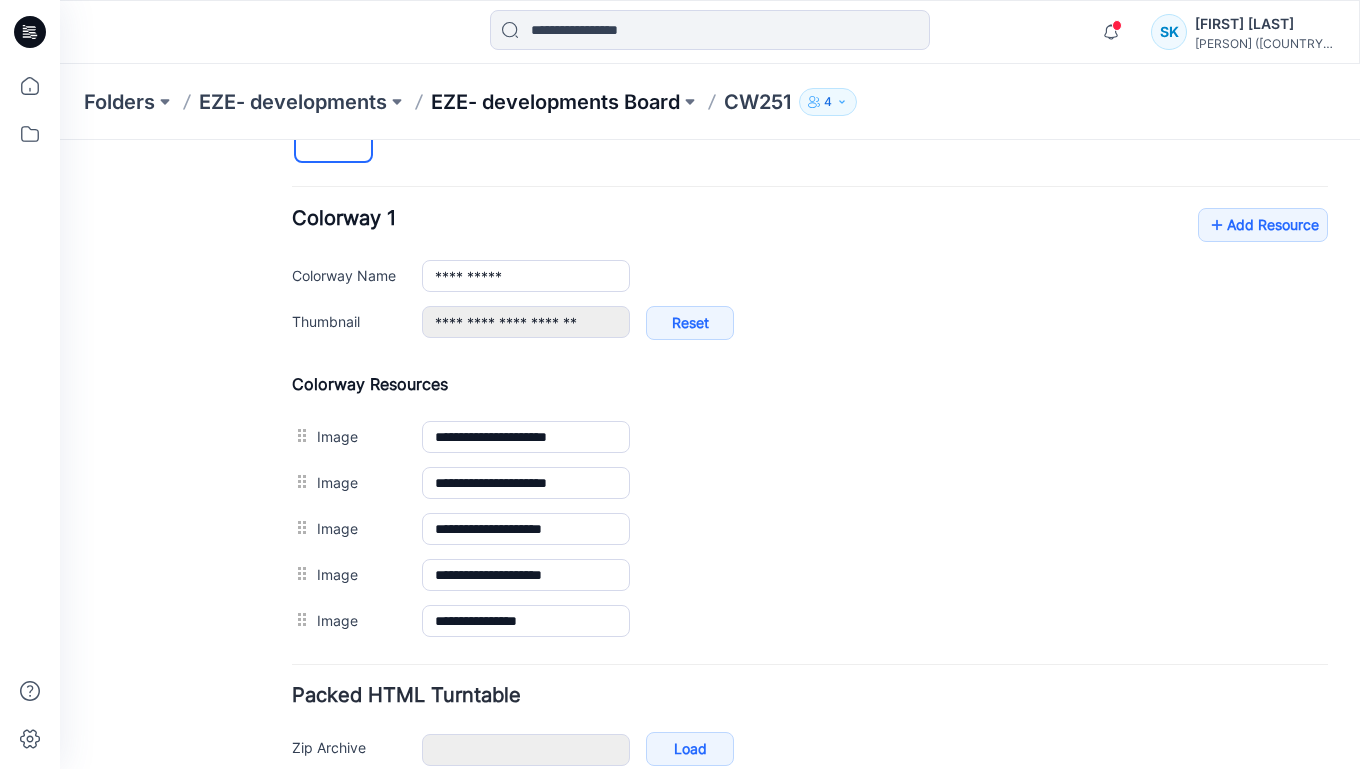 click on "EZE- developments Board" at bounding box center (555, 102) 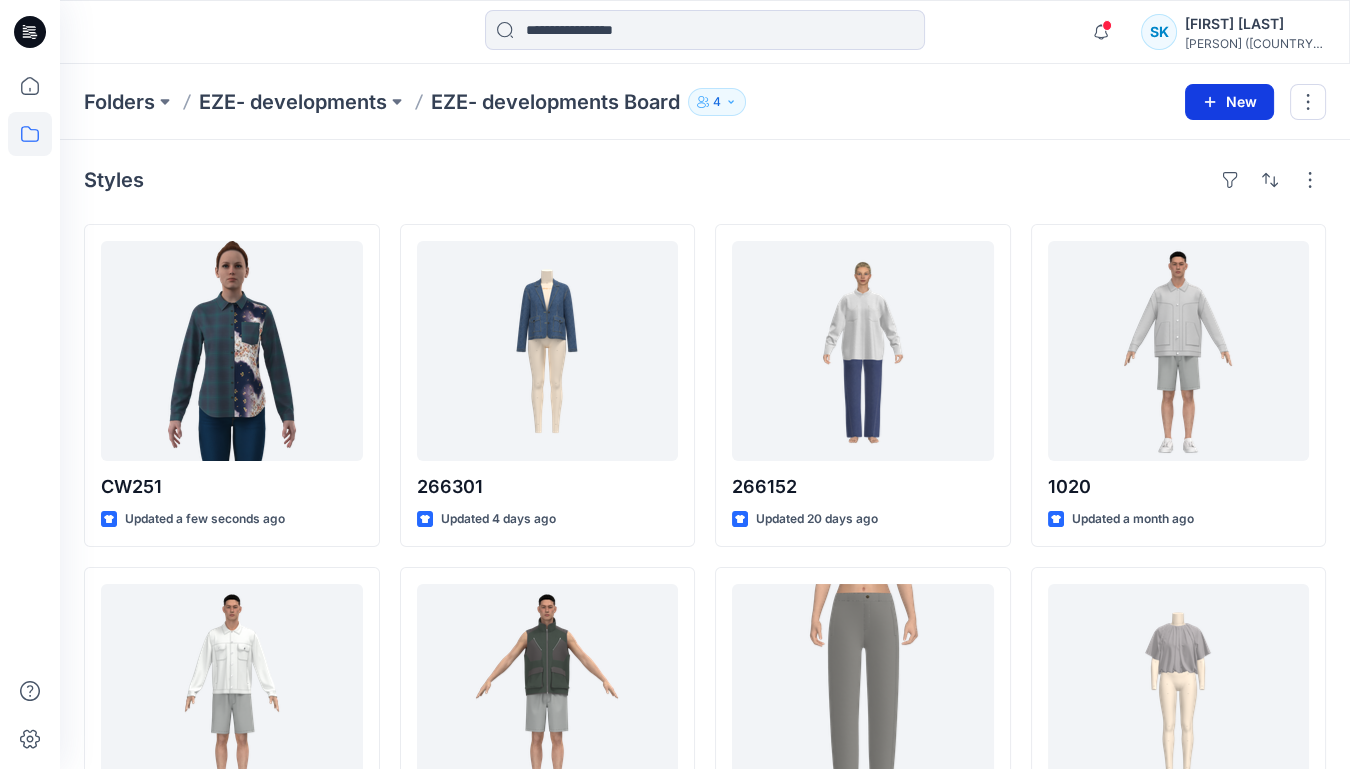 click on "New" at bounding box center [1229, 102] 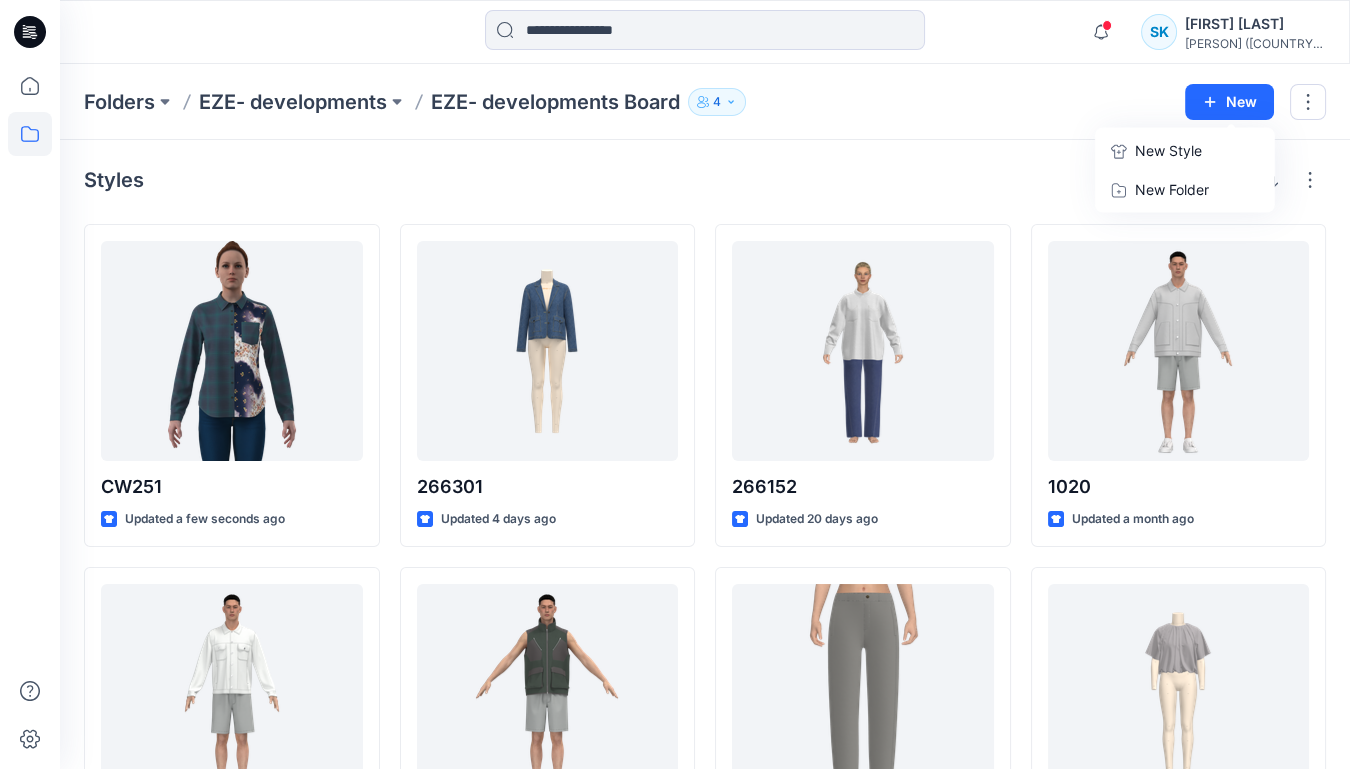 click on "New Style" at bounding box center [1168, 151] 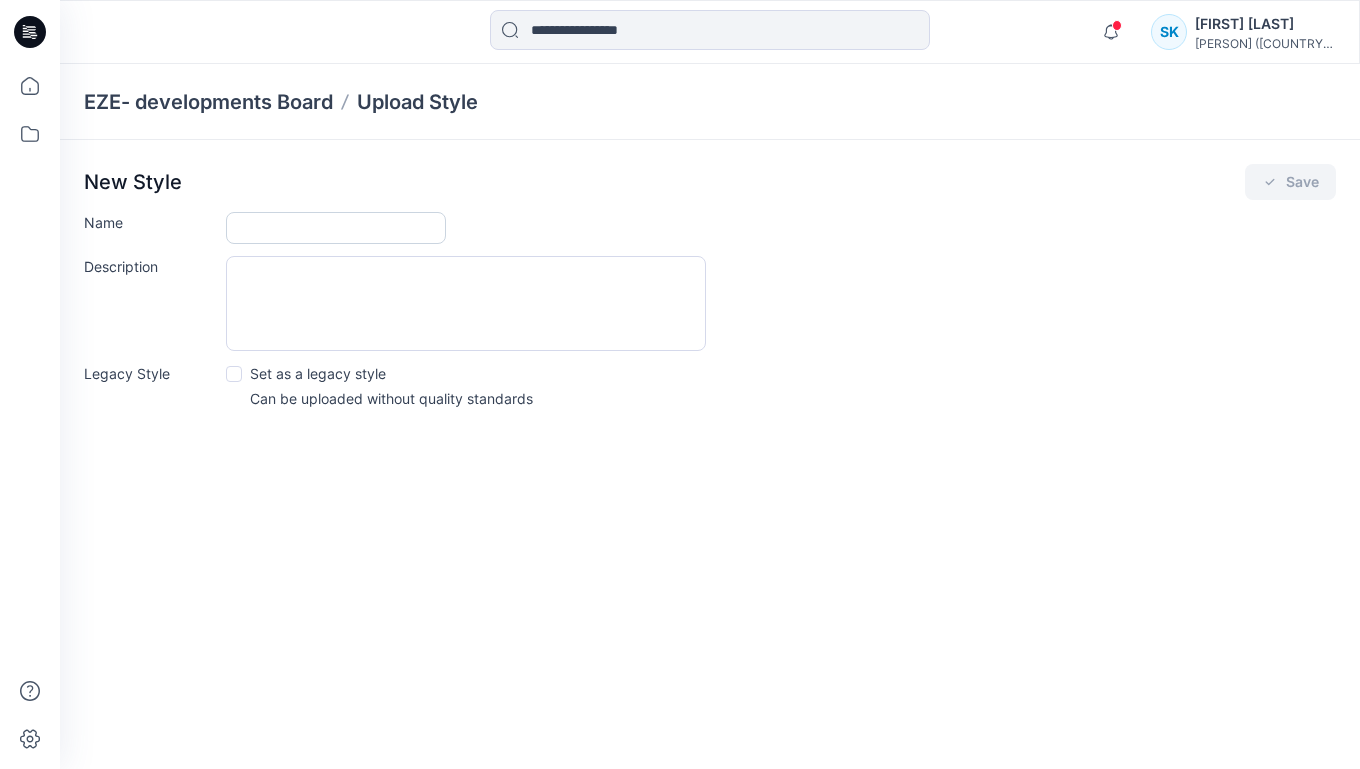 click on "Name" at bounding box center [336, 228] 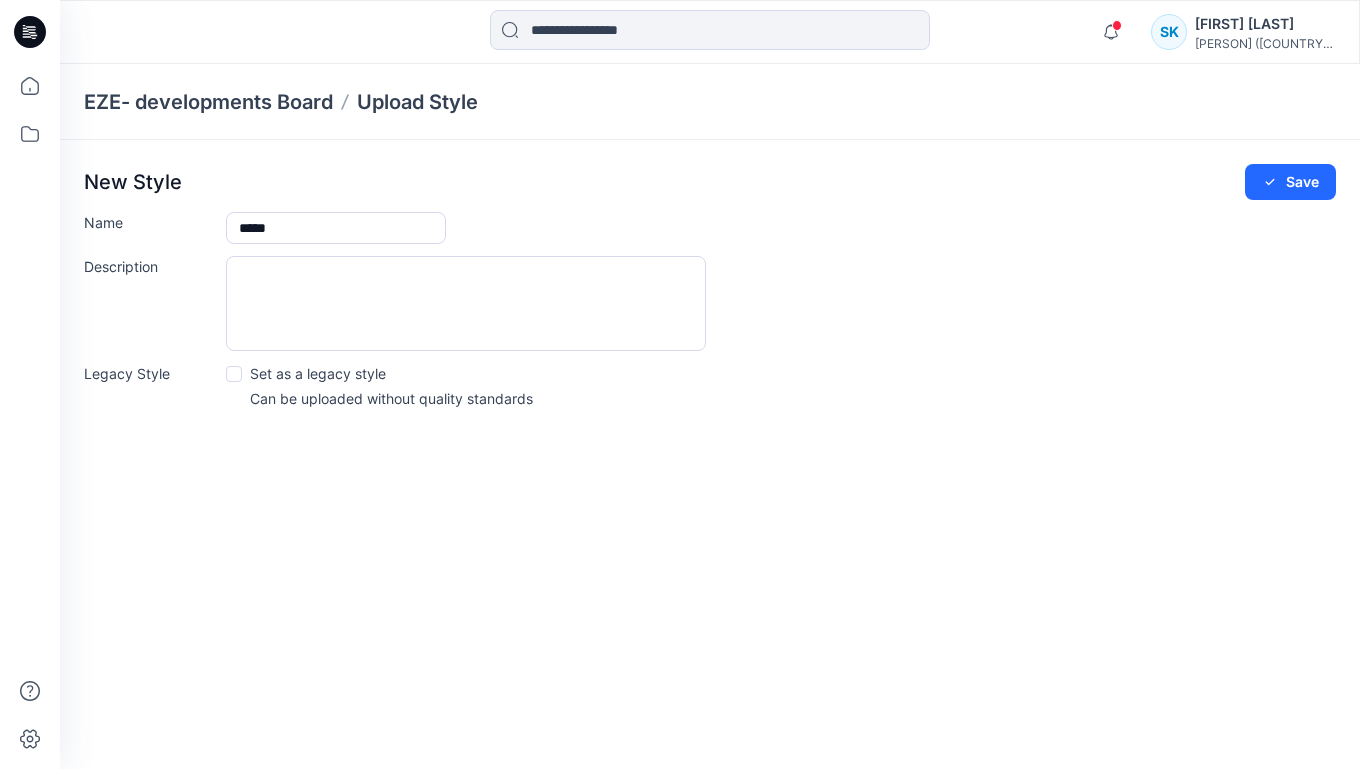 click on "Name *****" at bounding box center [710, 228] 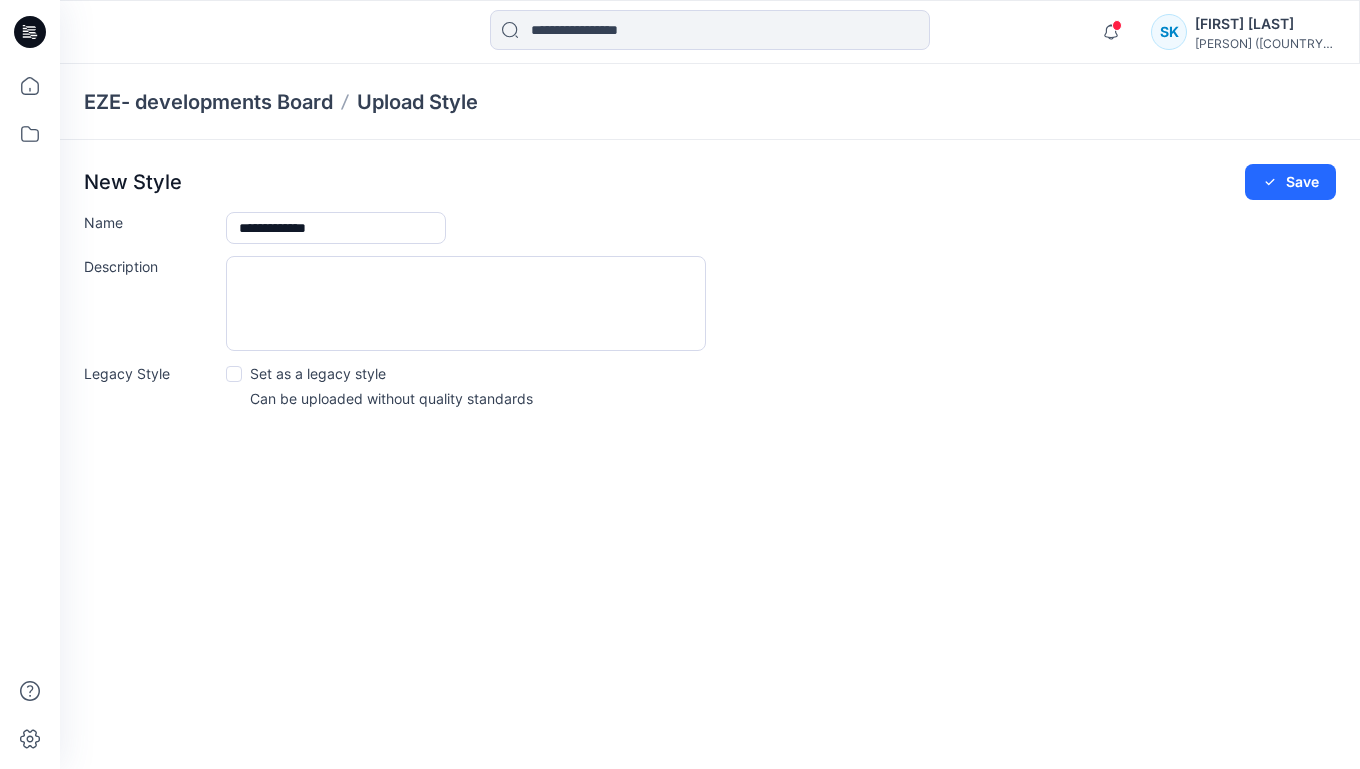 type on "**********" 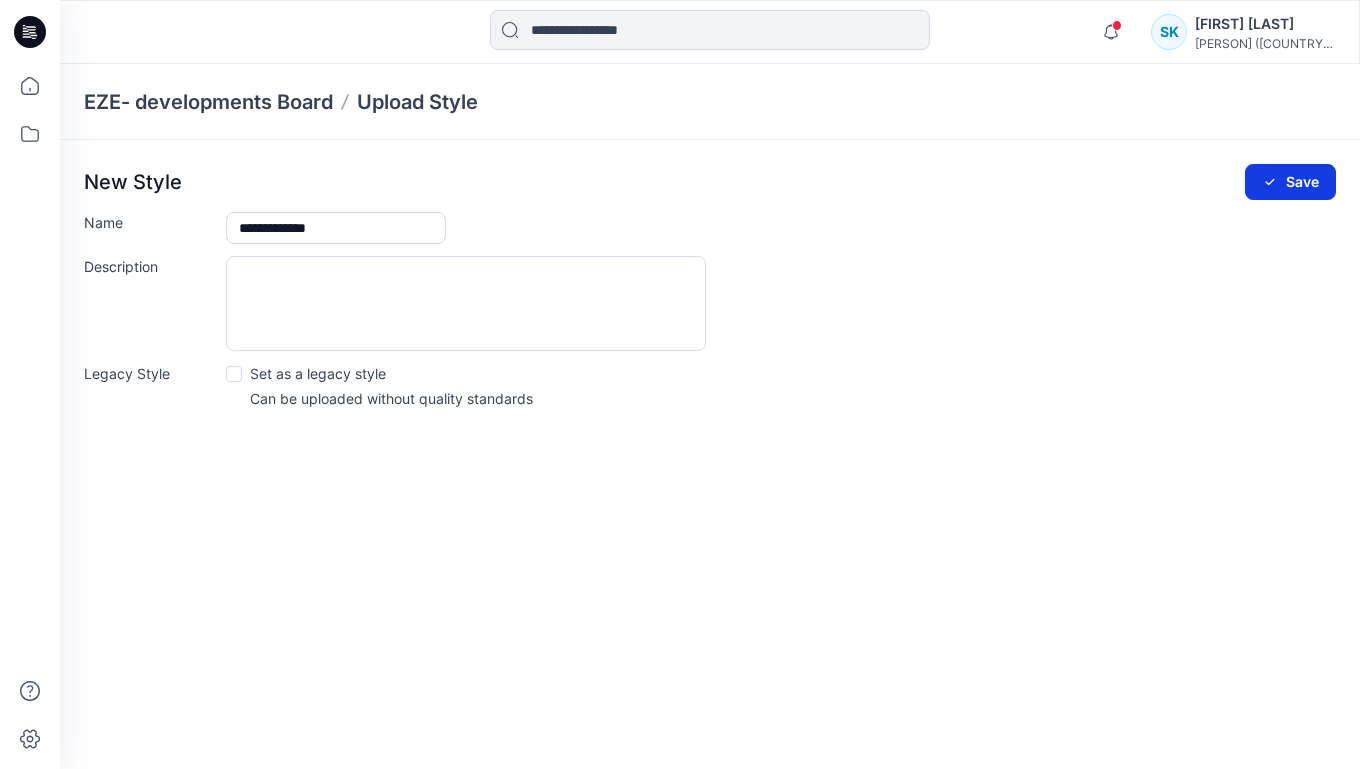 click 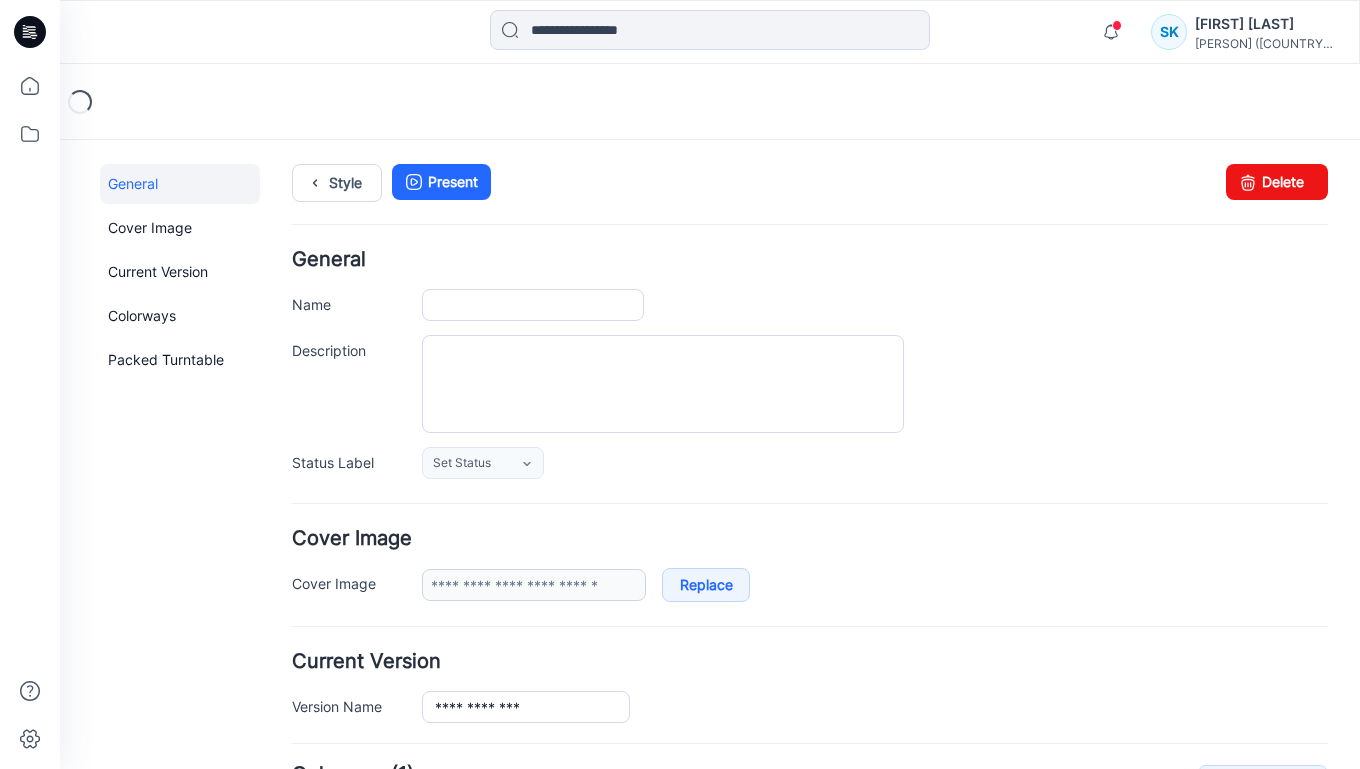 scroll, scrollTop: 0, scrollLeft: 0, axis: both 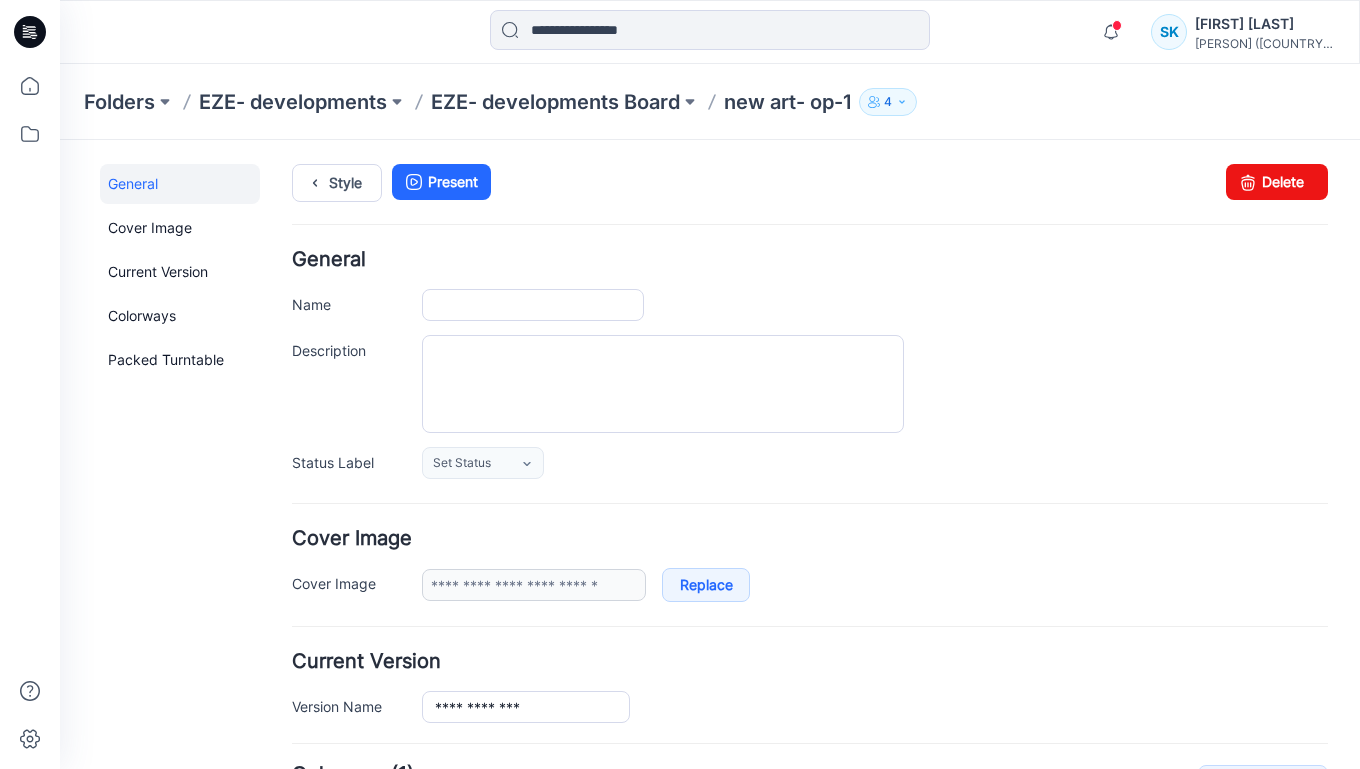 type on "**********" 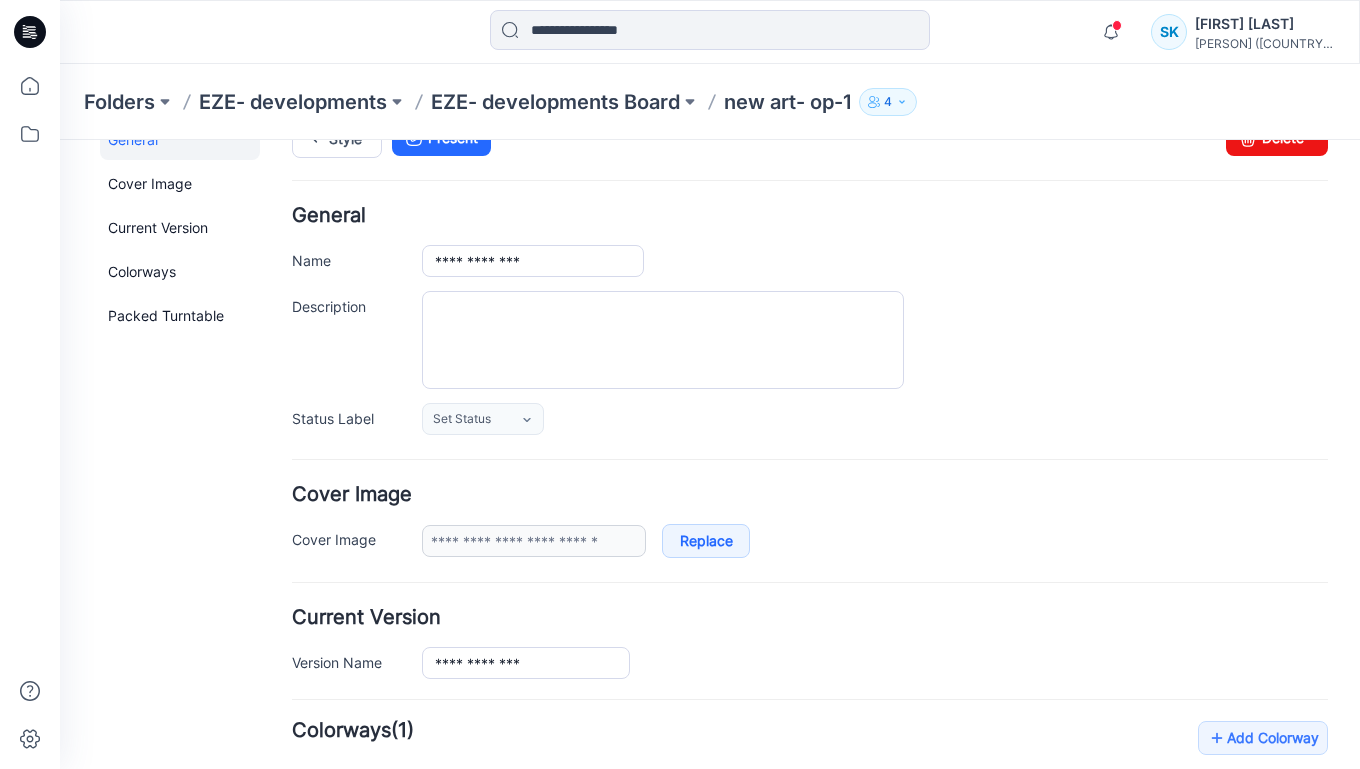 scroll, scrollTop: 133, scrollLeft: 0, axis: vertical 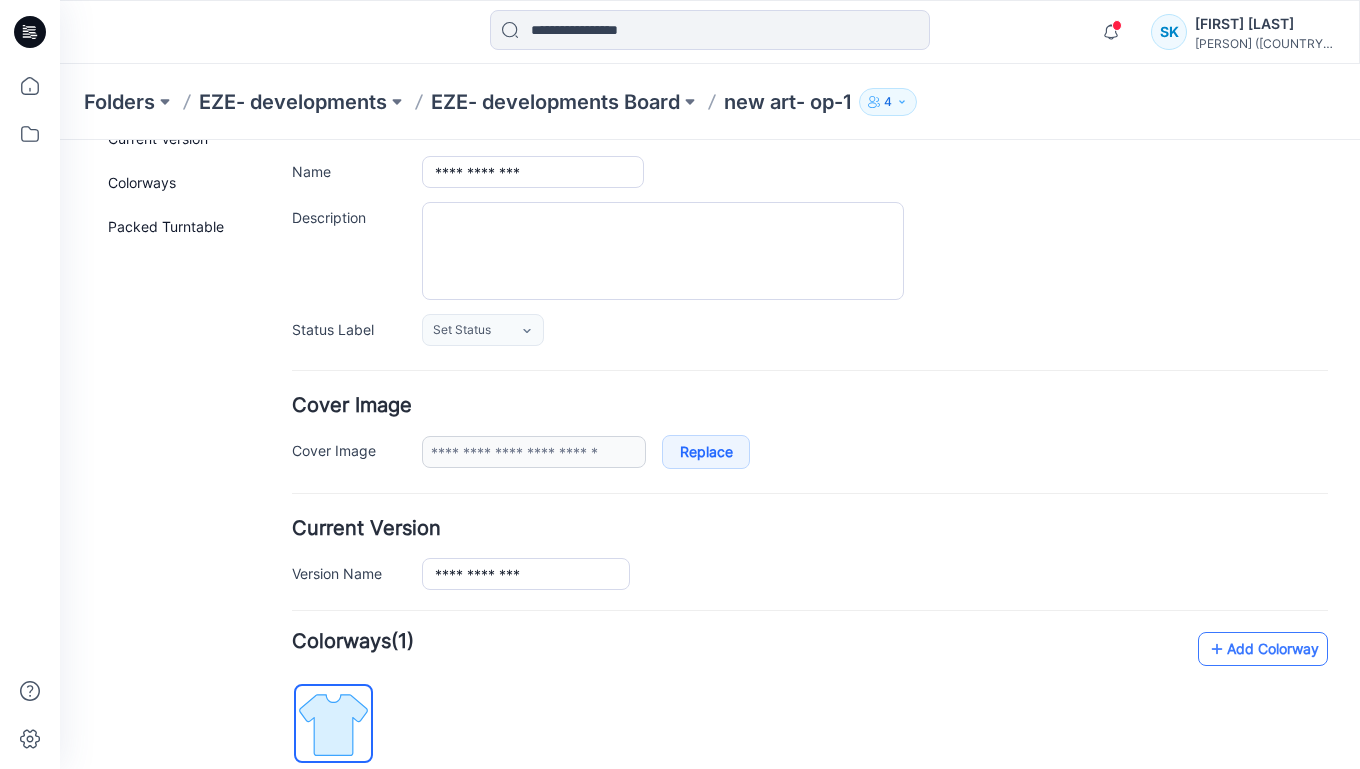 click on "Add Colorway" at bounding box center [1263, 649] 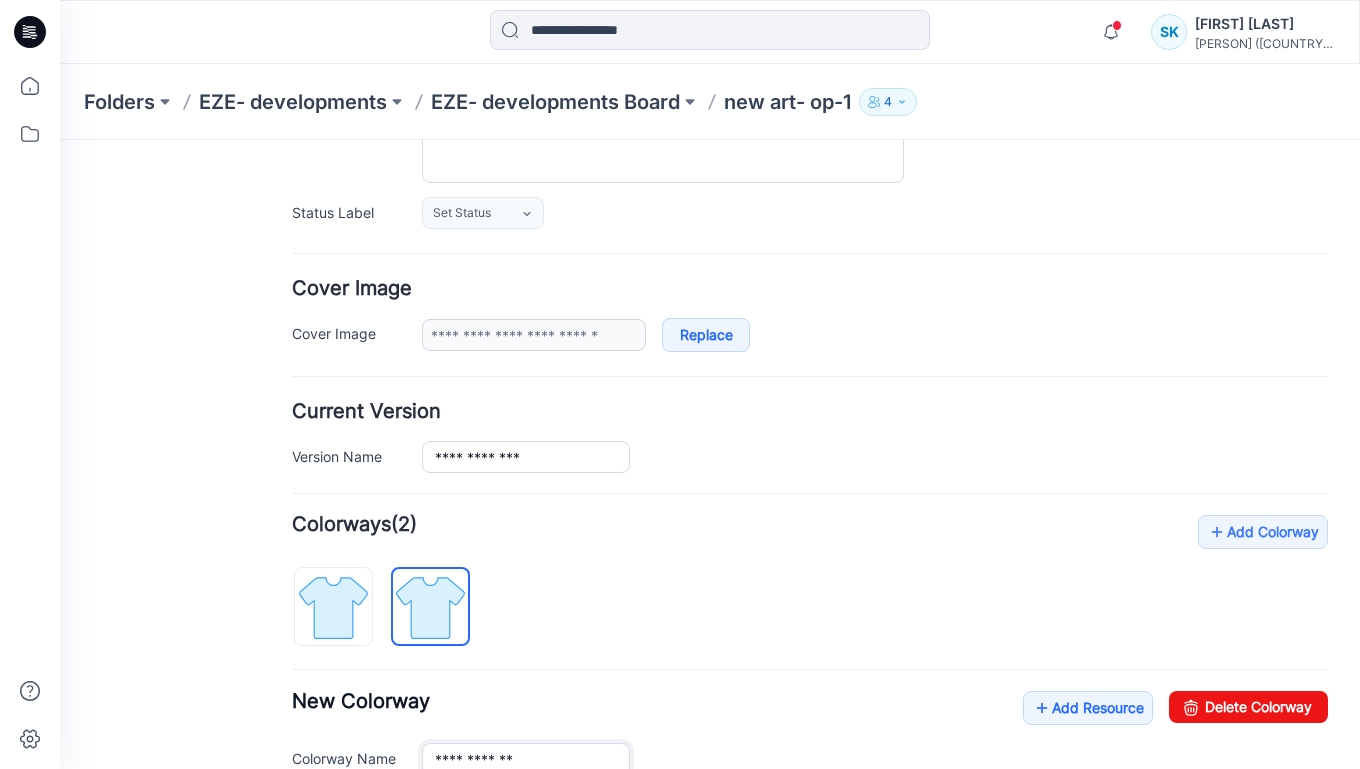 scroll, scrollTop: 266, scrollLeft: 0, axis: vertical 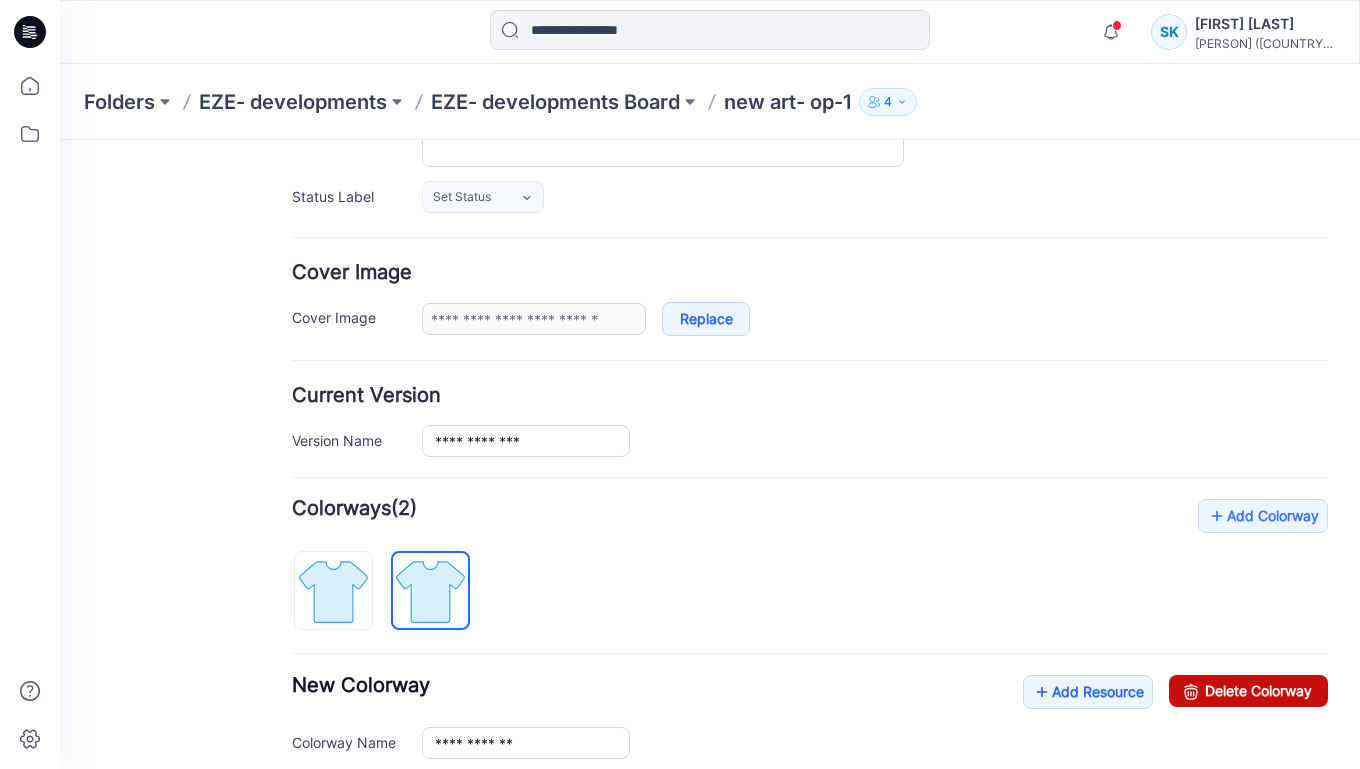 click on "Delete Colorway" at bounding box center [1248, 691] 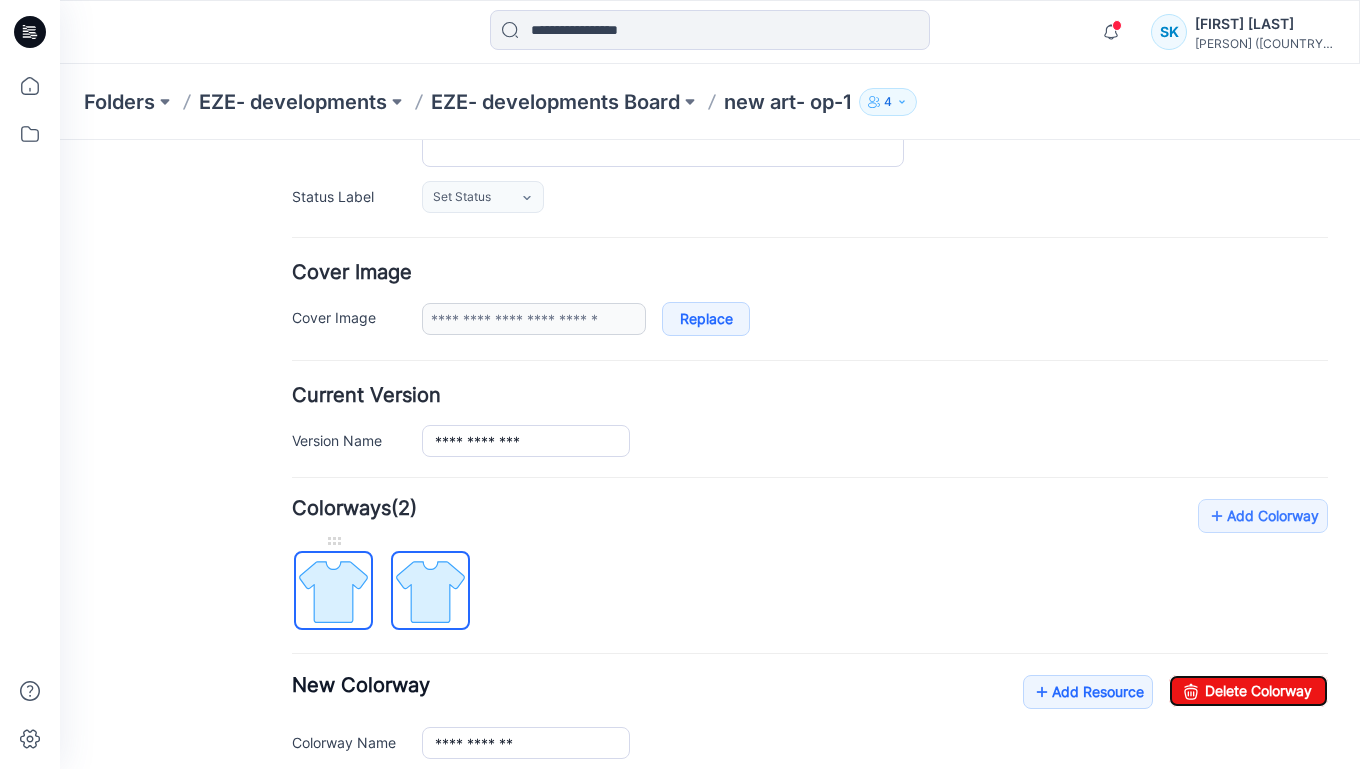 type on "**********" 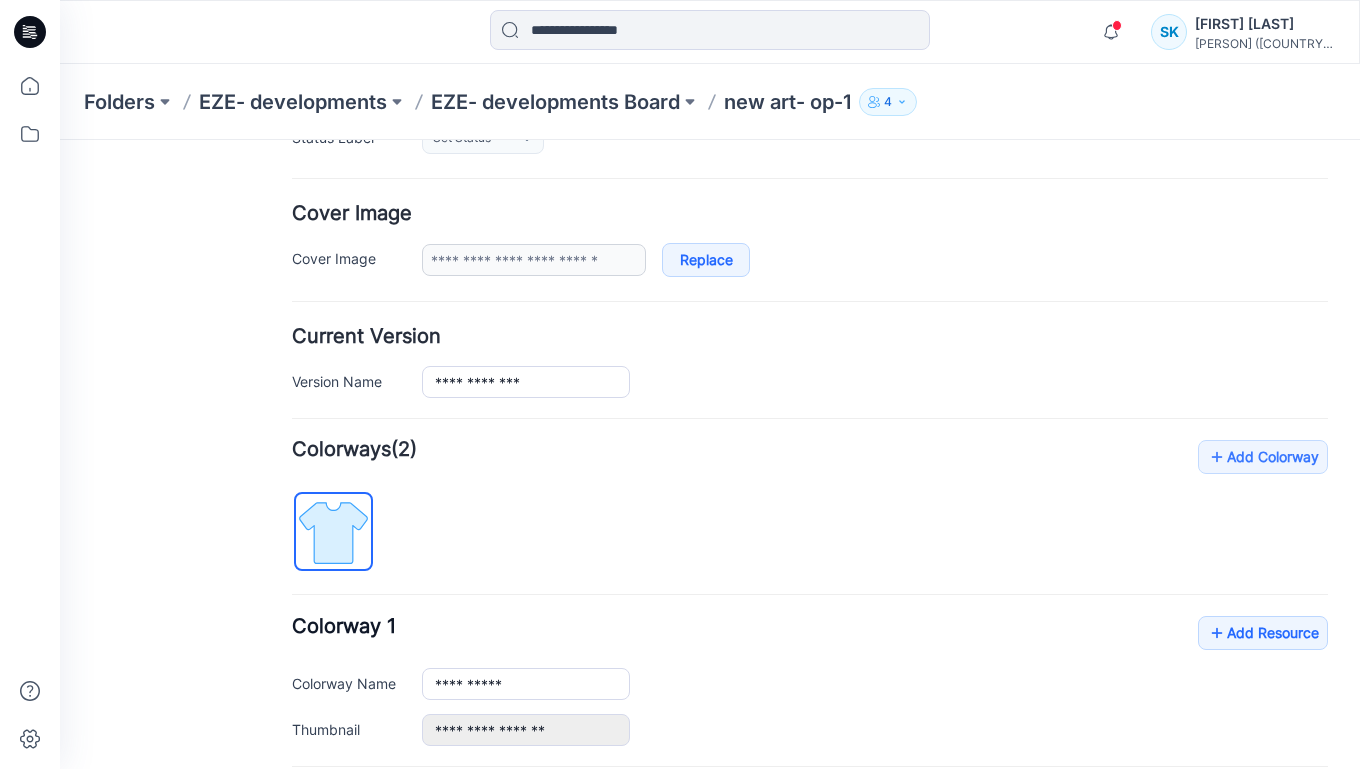 scroll, scrollTop: 333, scrollLeft: 0, axis: vertical 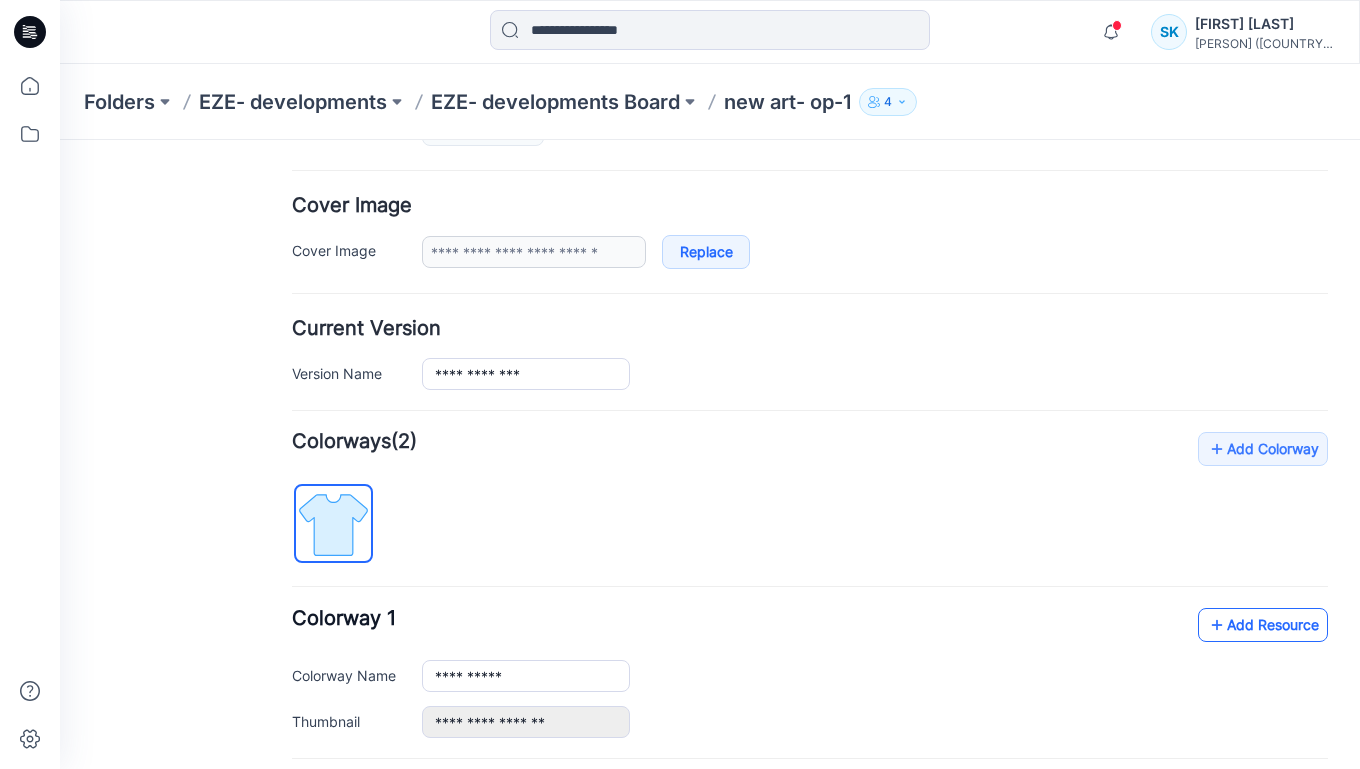 click on "Add Resource" at bounding box center (1263, 625) 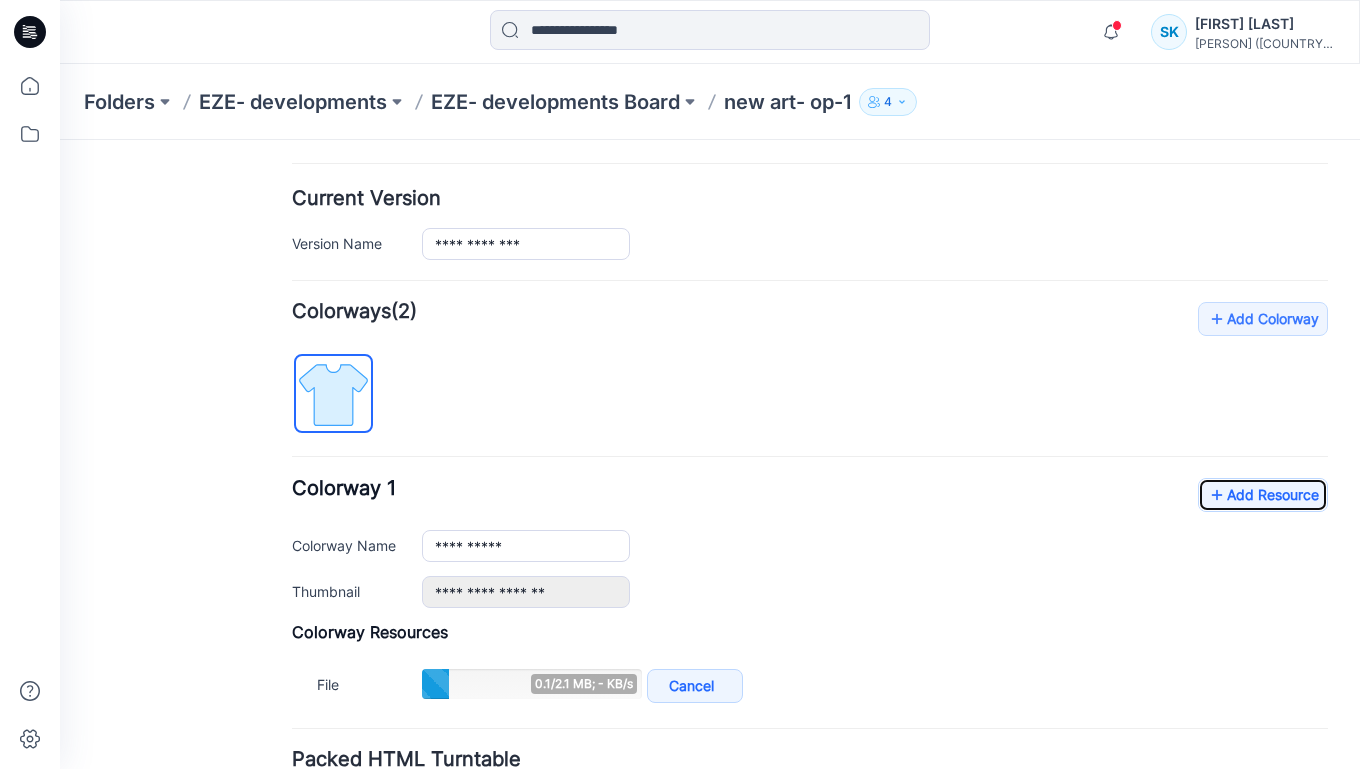 scroll, scrollTop: 466, scrollLeft: 0, axis: vertical 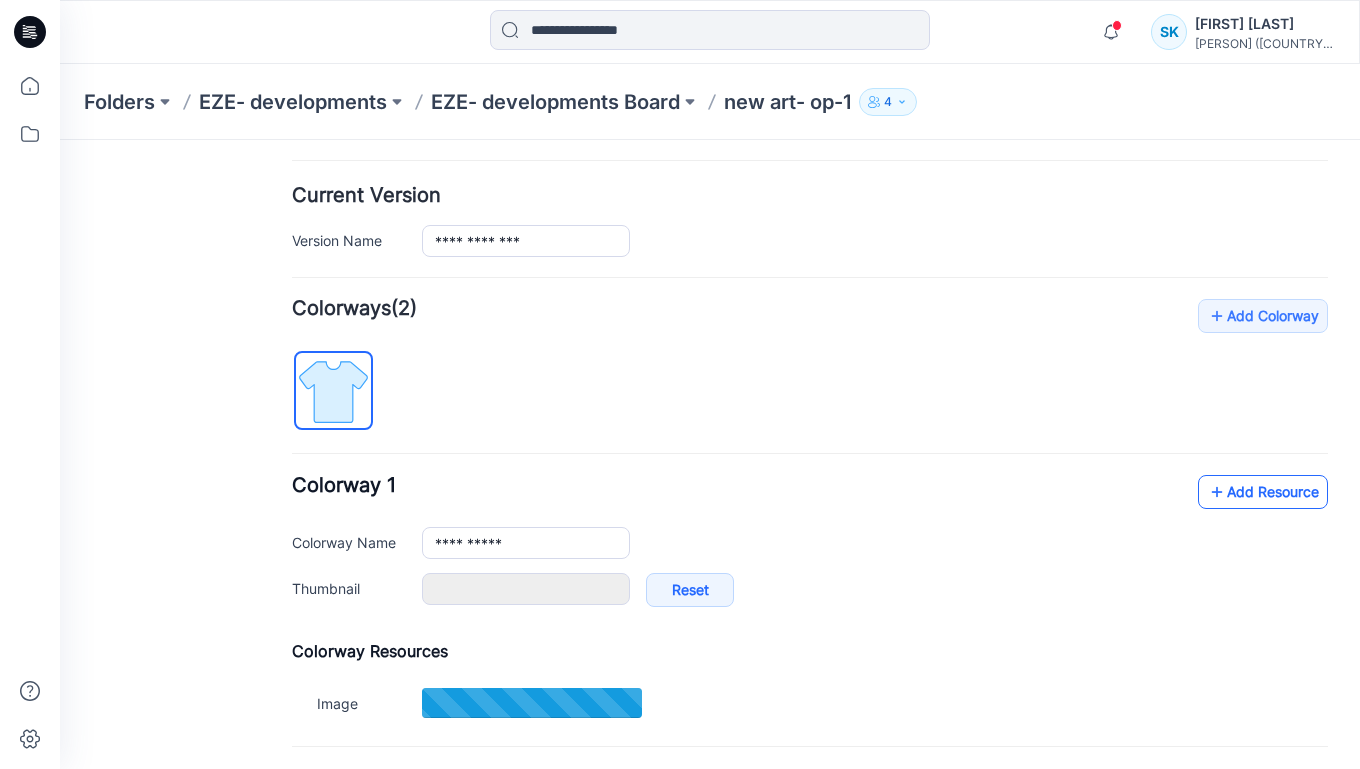 click on "Add Resource" at bounding box center [1263, 492] 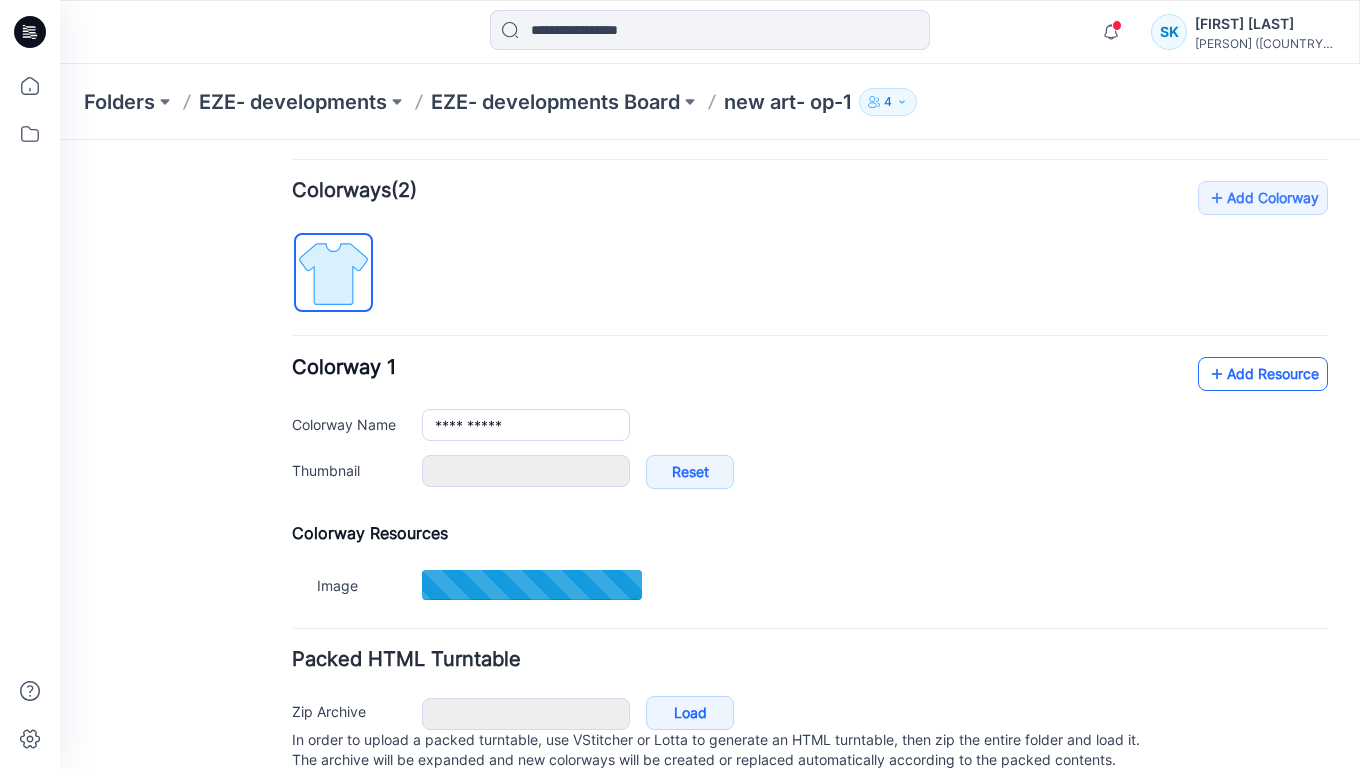 scroll, scrollTop: 643, scrollLeft: 0, axis: vertical 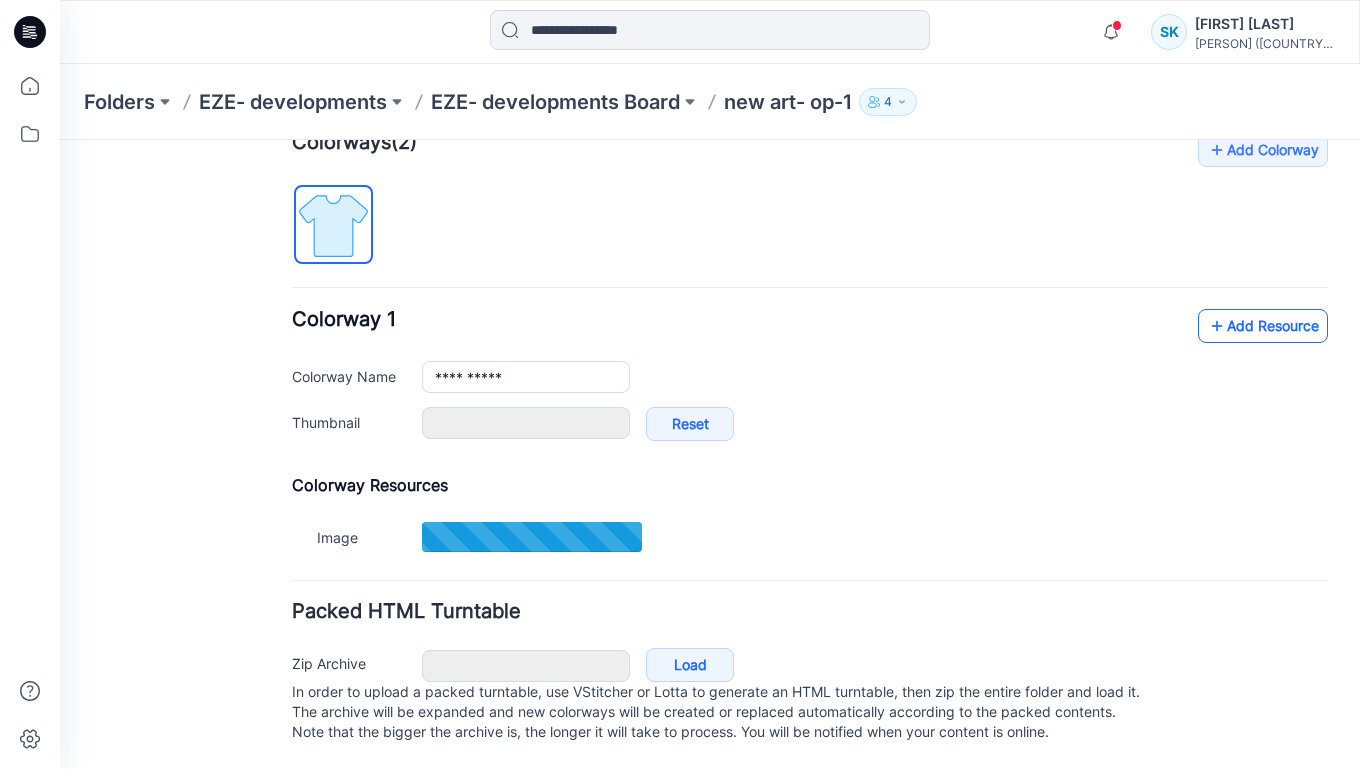 type on "**********" 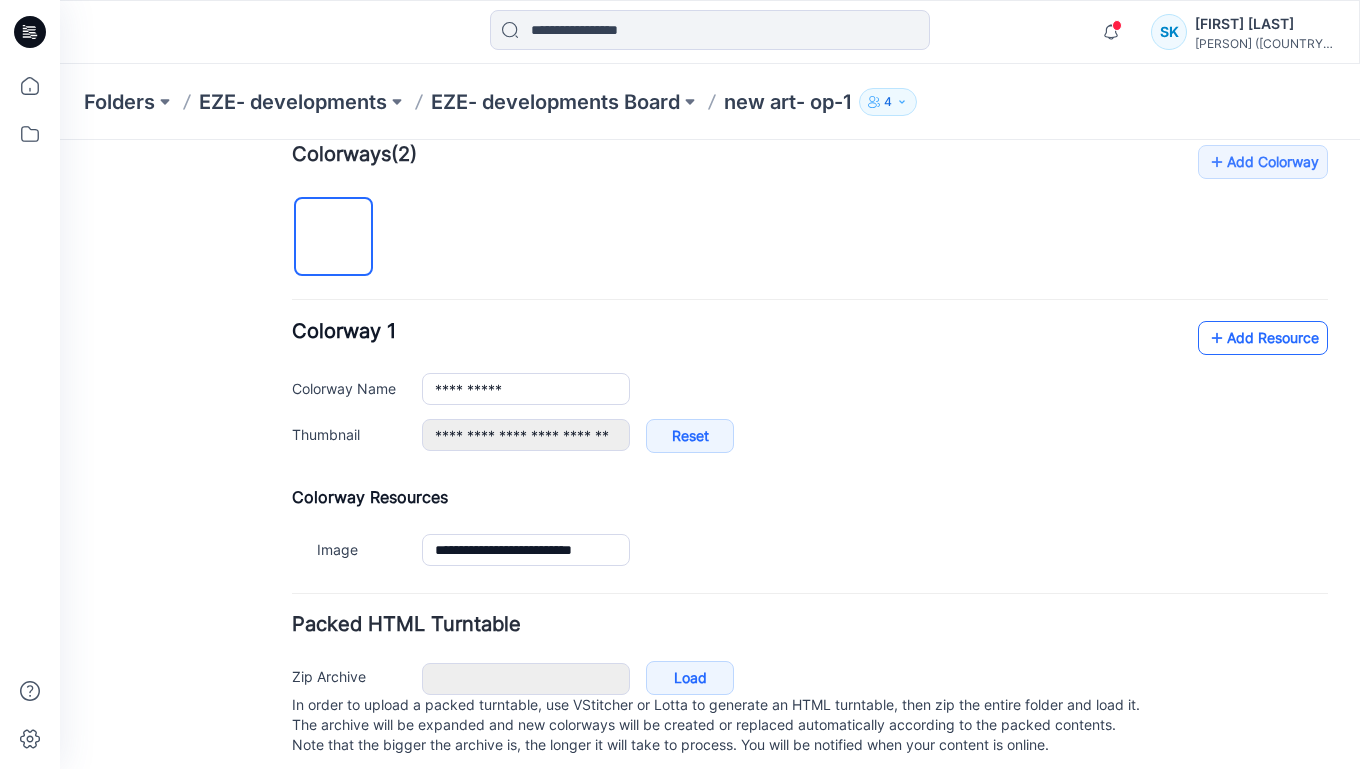 scroll, scrollTop: 576, scrollLeft: 0, axis: vertical 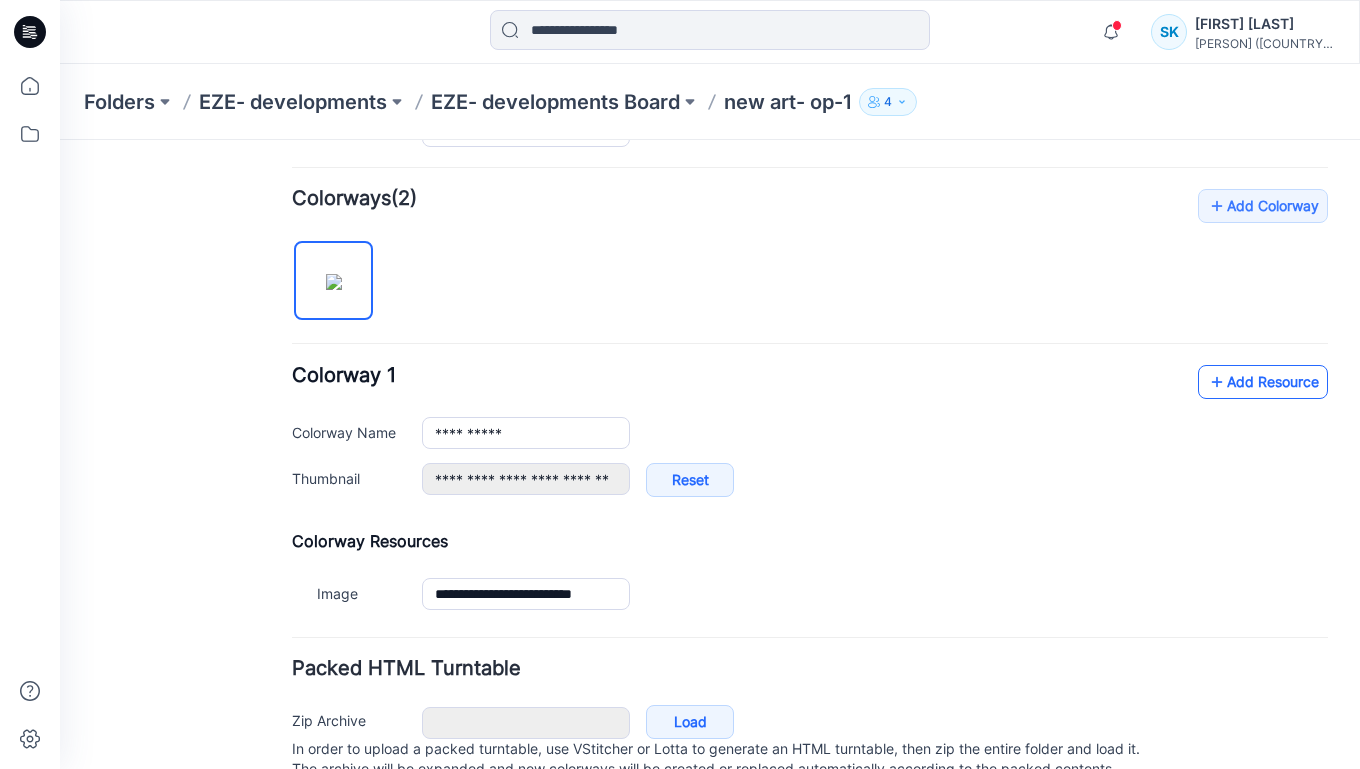 click on "Add Resource" at bounding box center (1263, 382) 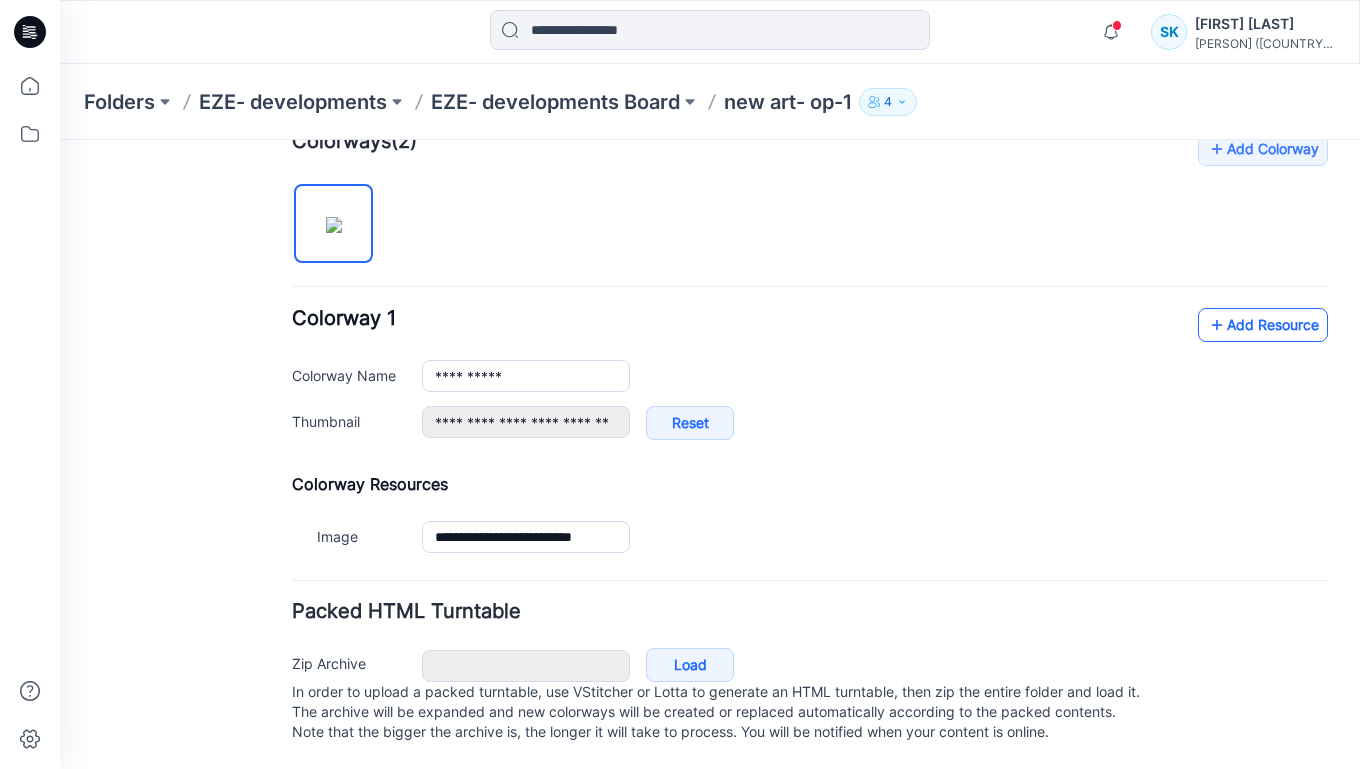scroll, scrollTop: 643, scrollLeft: 0, axis: vertical 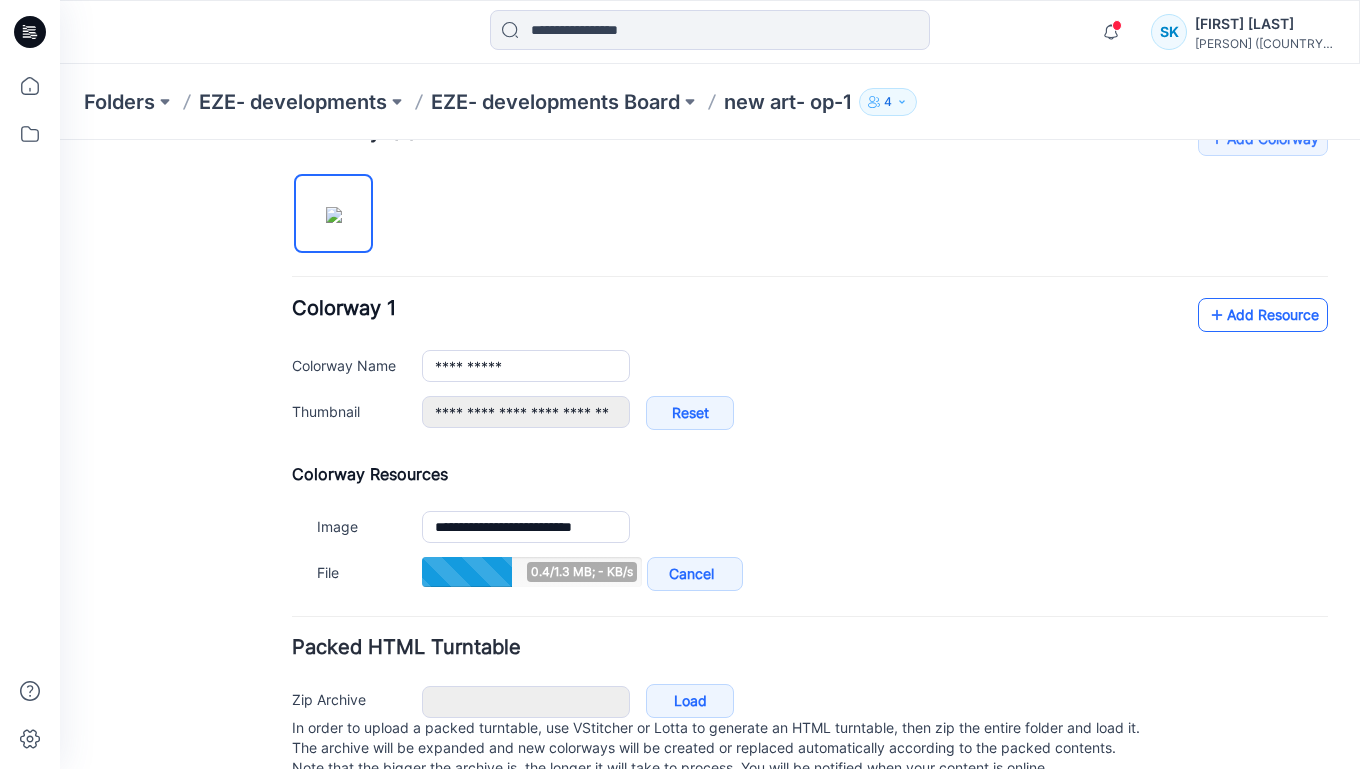 click on "Add Resource" at bounding box center (1263, 315) 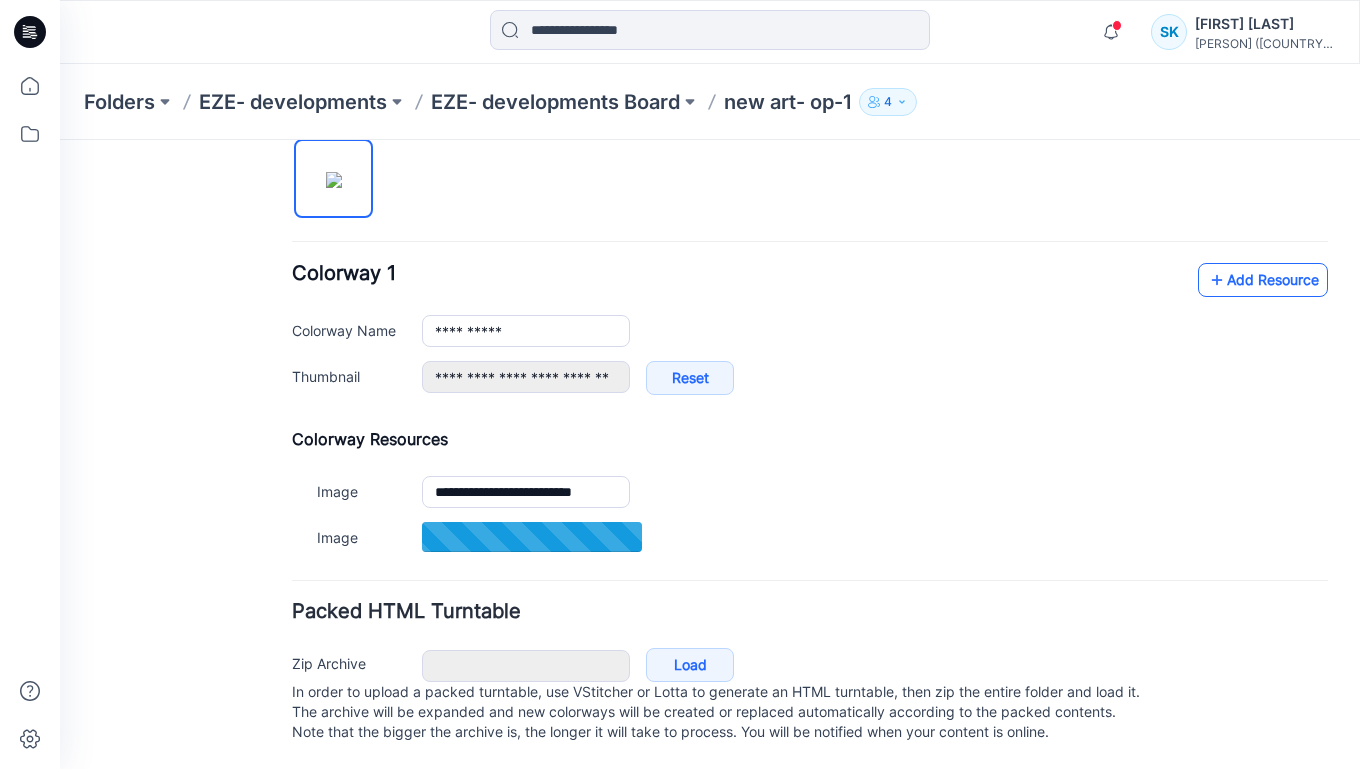 scroll, scrollTop: 688, scrollLeft: 0, axis: vertical 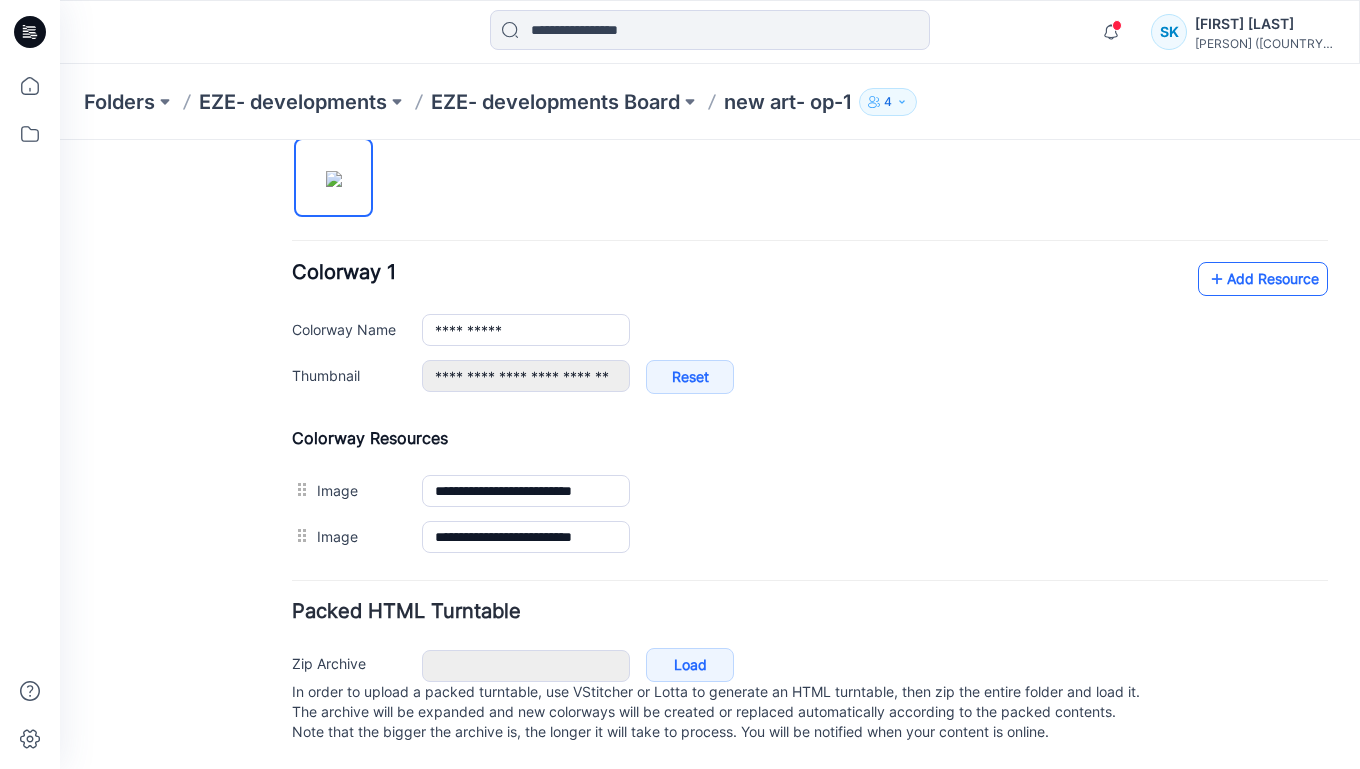 click on "Add Resource" at bounding box center (1263, 279) 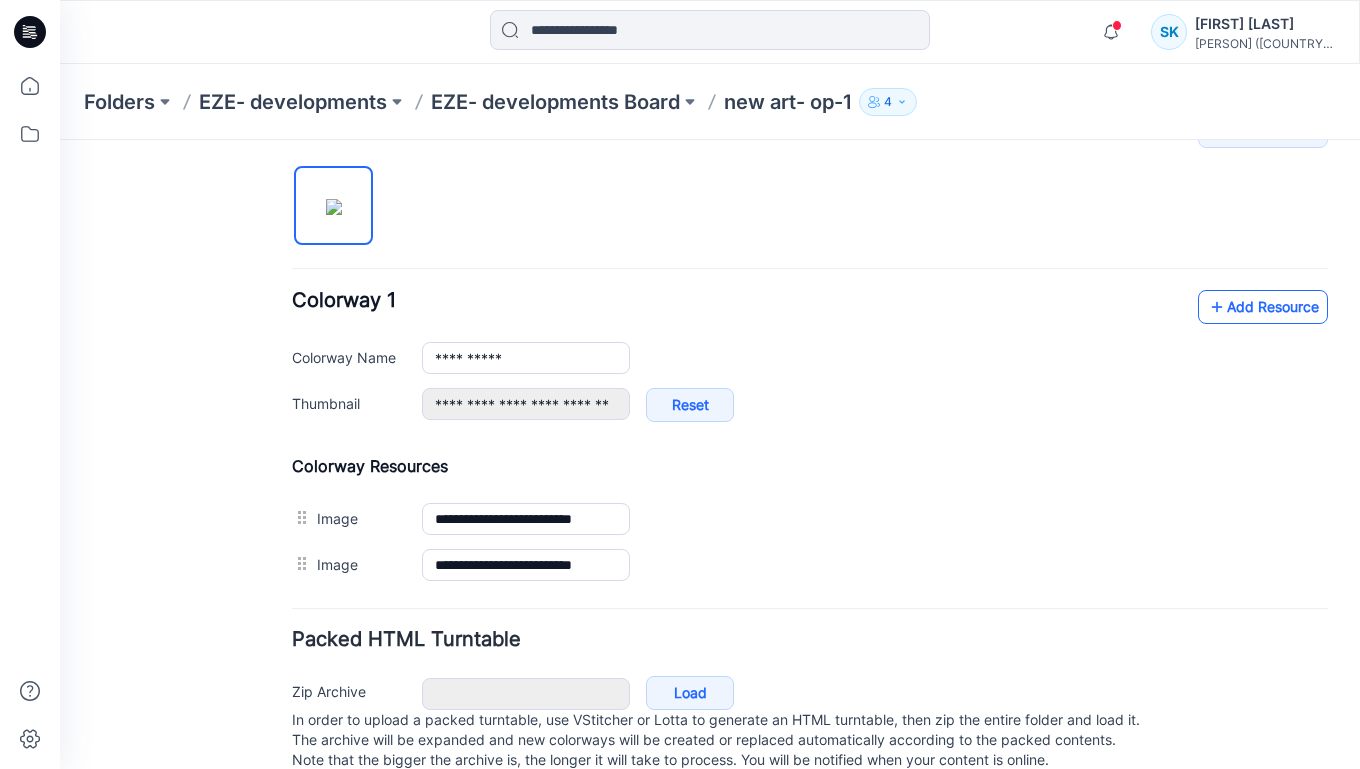 scroll, scrollTop: 688, scrollLeft: 0, axis: vertical 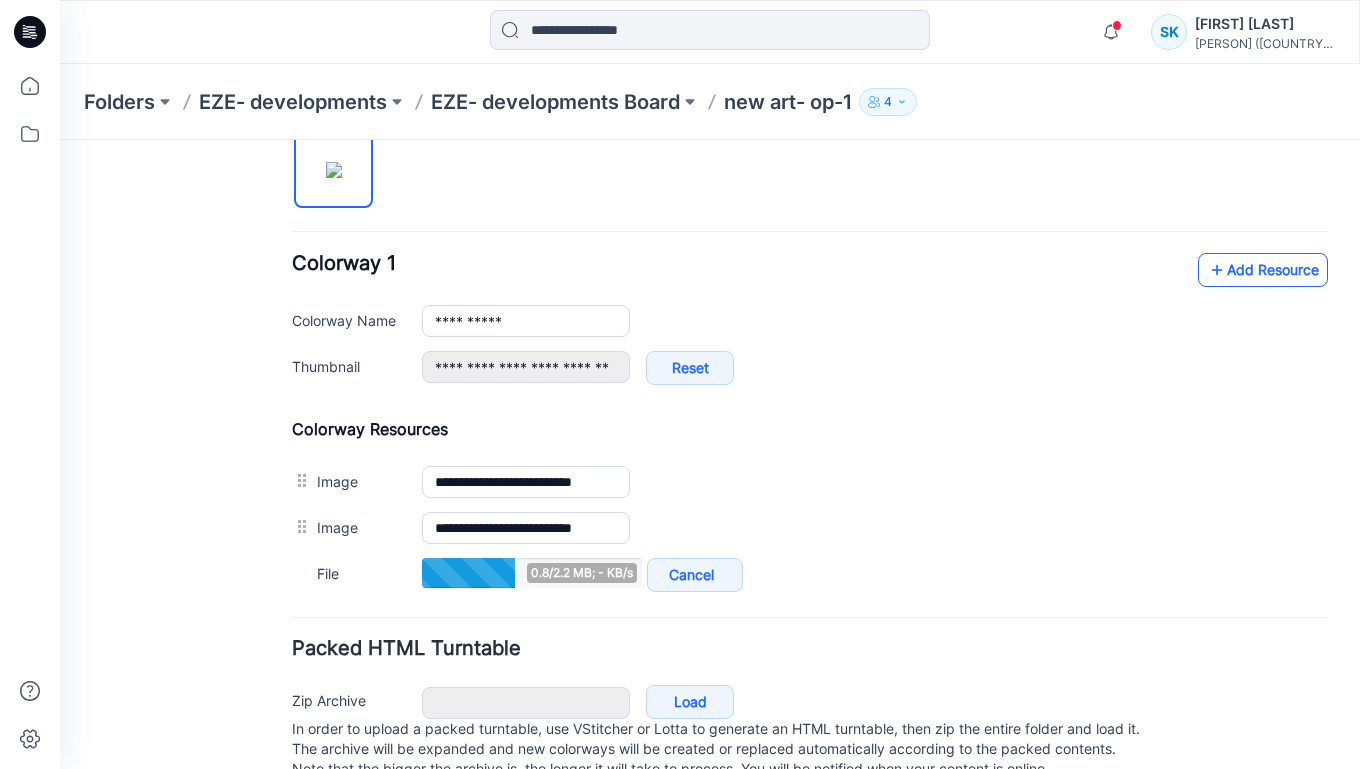 click on "Add Resource" at bounding box center [1263, 270] 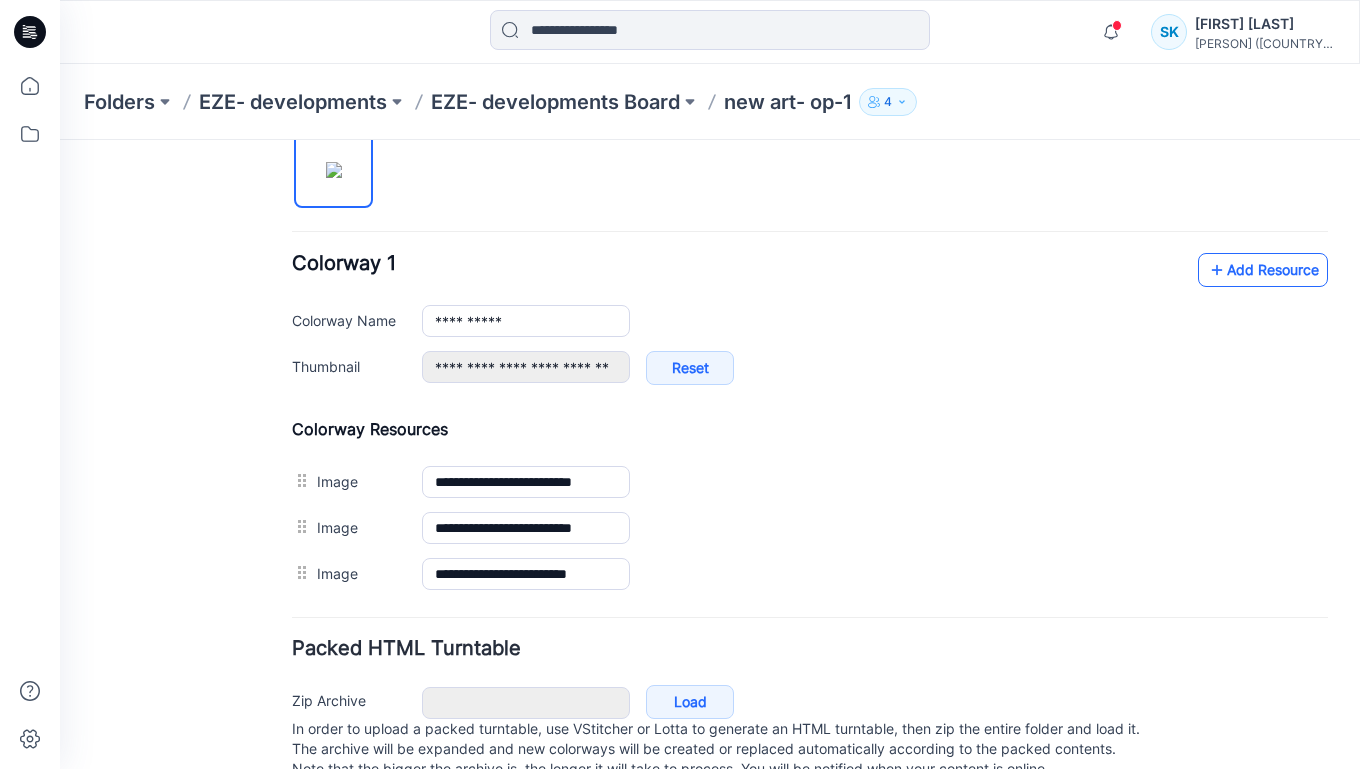 click at bounding box center [1217, 270] 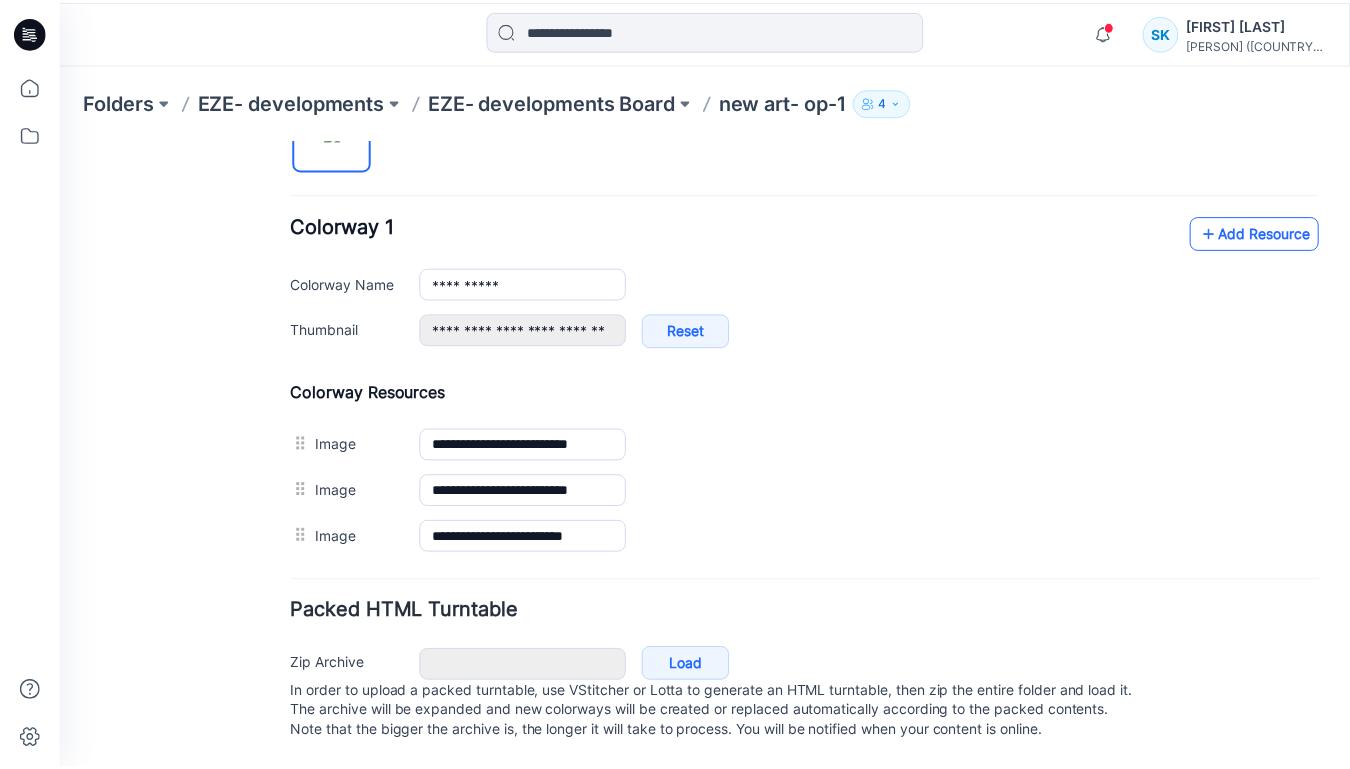 scroll, scrollTop: 733, scrollLeft: 0, axis: vertical 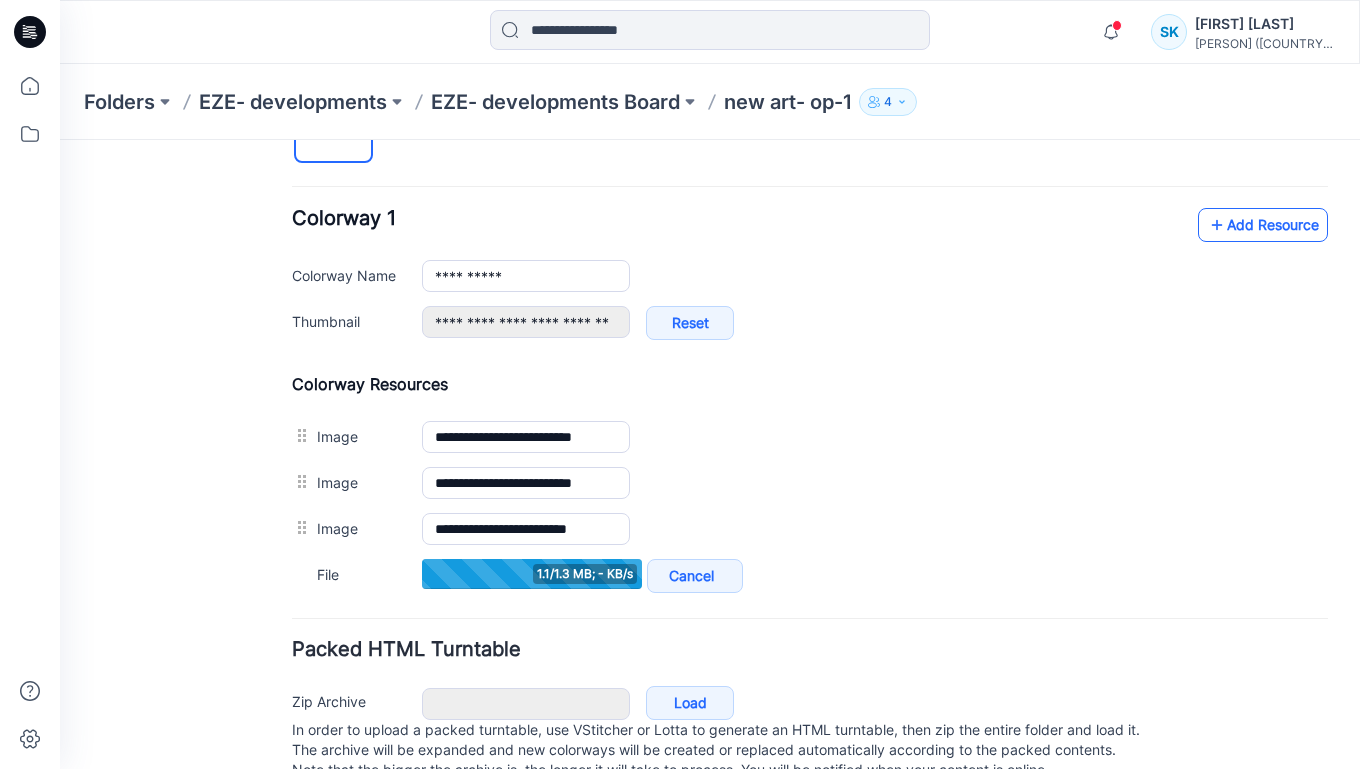 click on "Add Resource" at bounding box center [1263, 225] 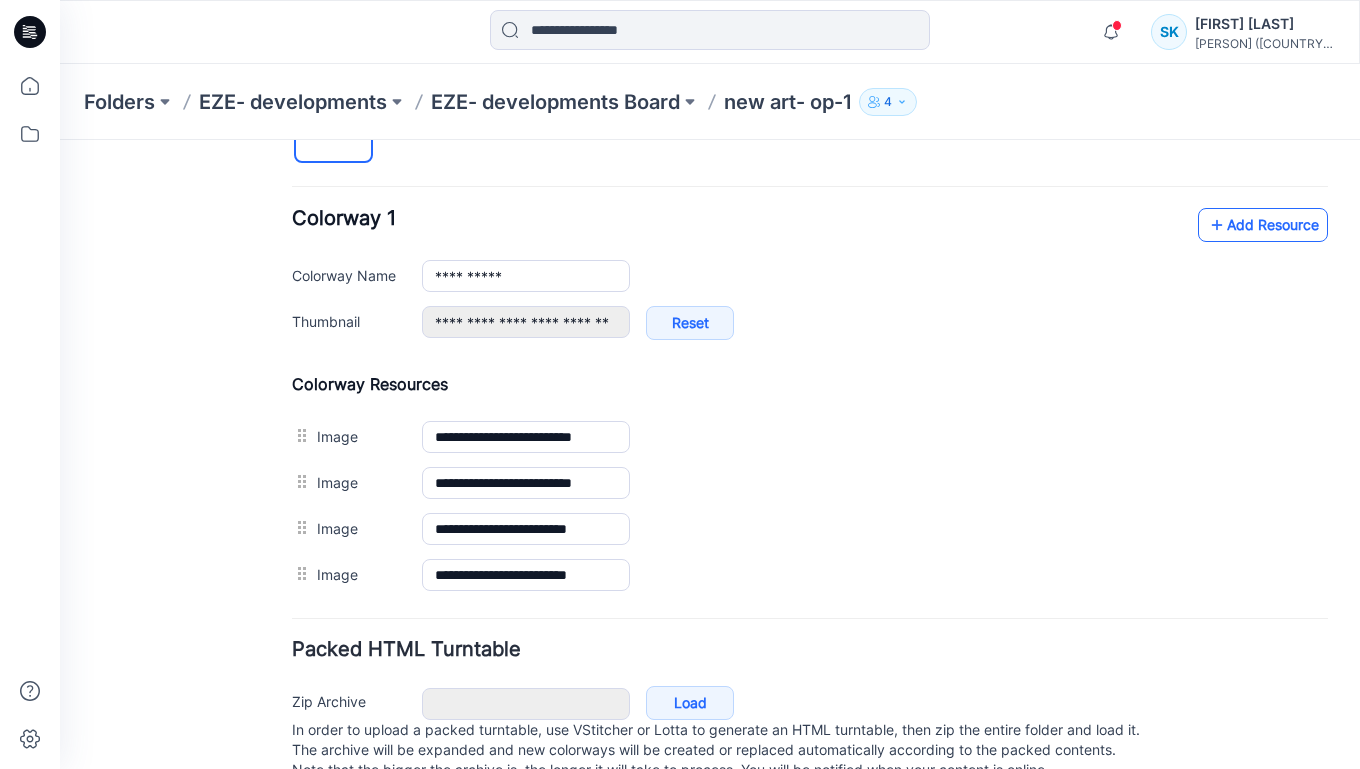 click on "Add Resource" at bounding box center [1263, 225] 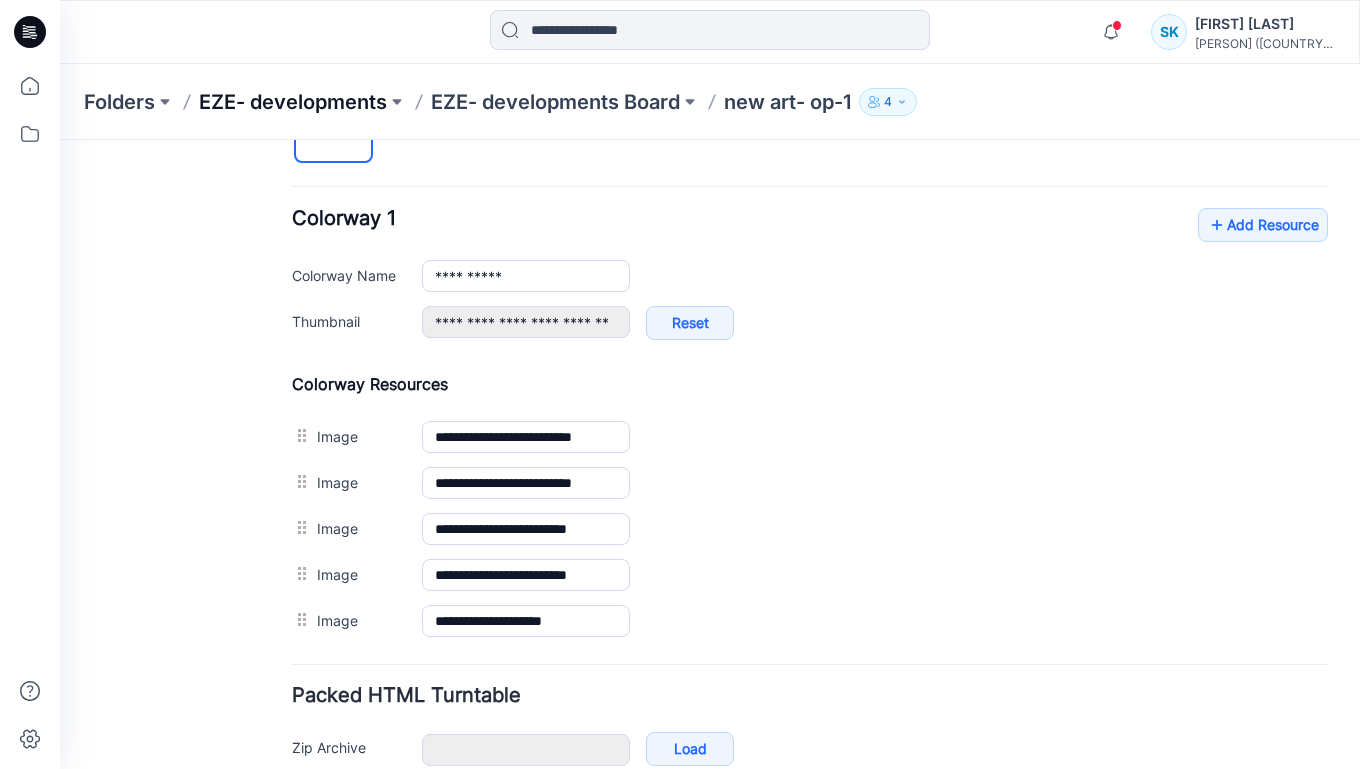 click on "EZE- developments" at bounding box center [293, 102] 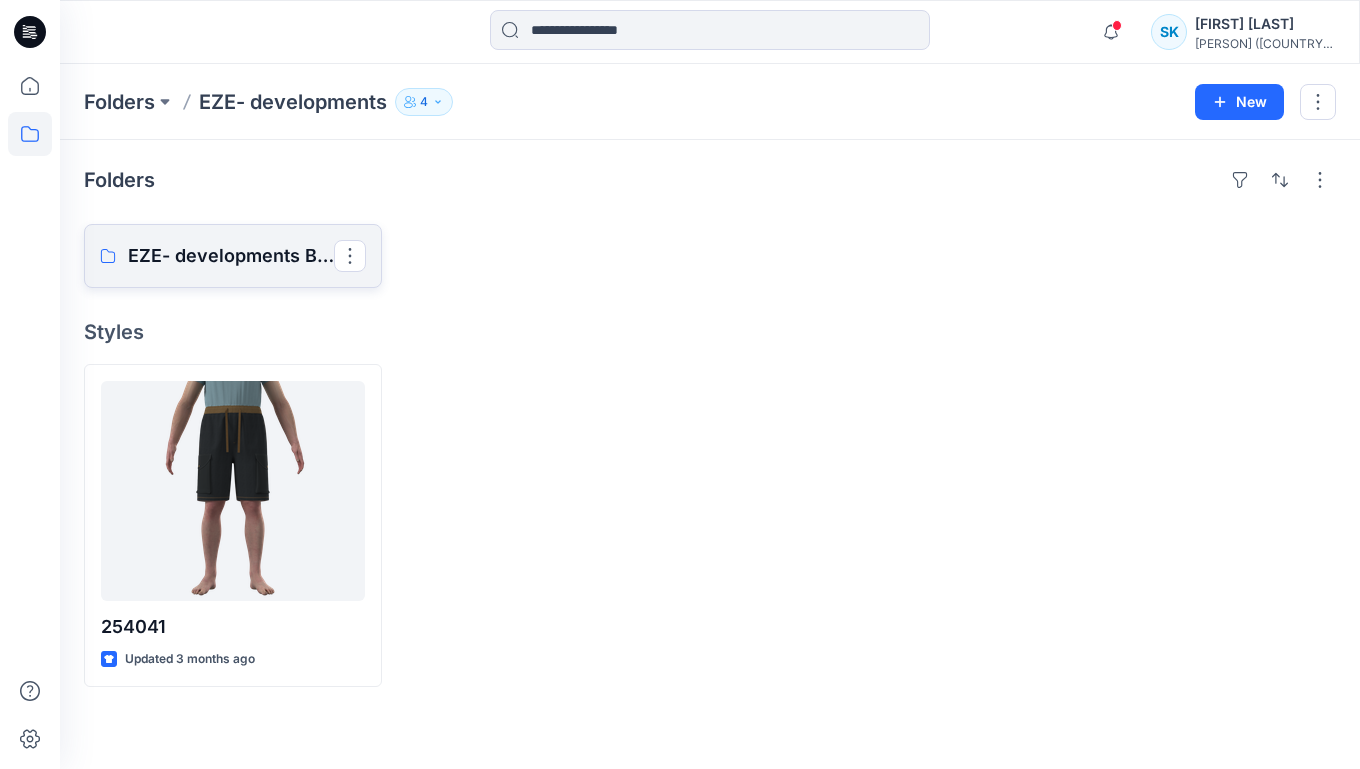 click on "EZE- developments Board" at bounding box center (231, 256) 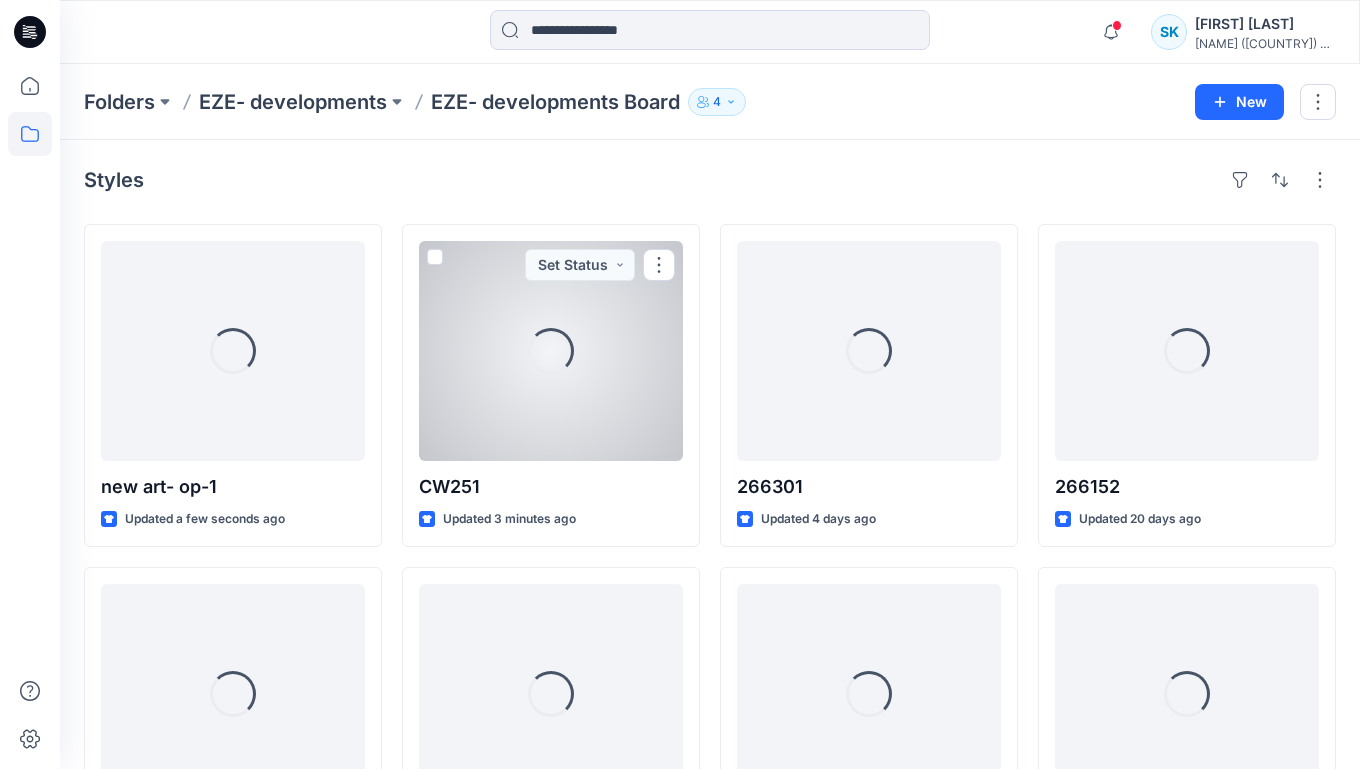 scroll, scrollTop: 0, scrollLeft: 0, axis: both 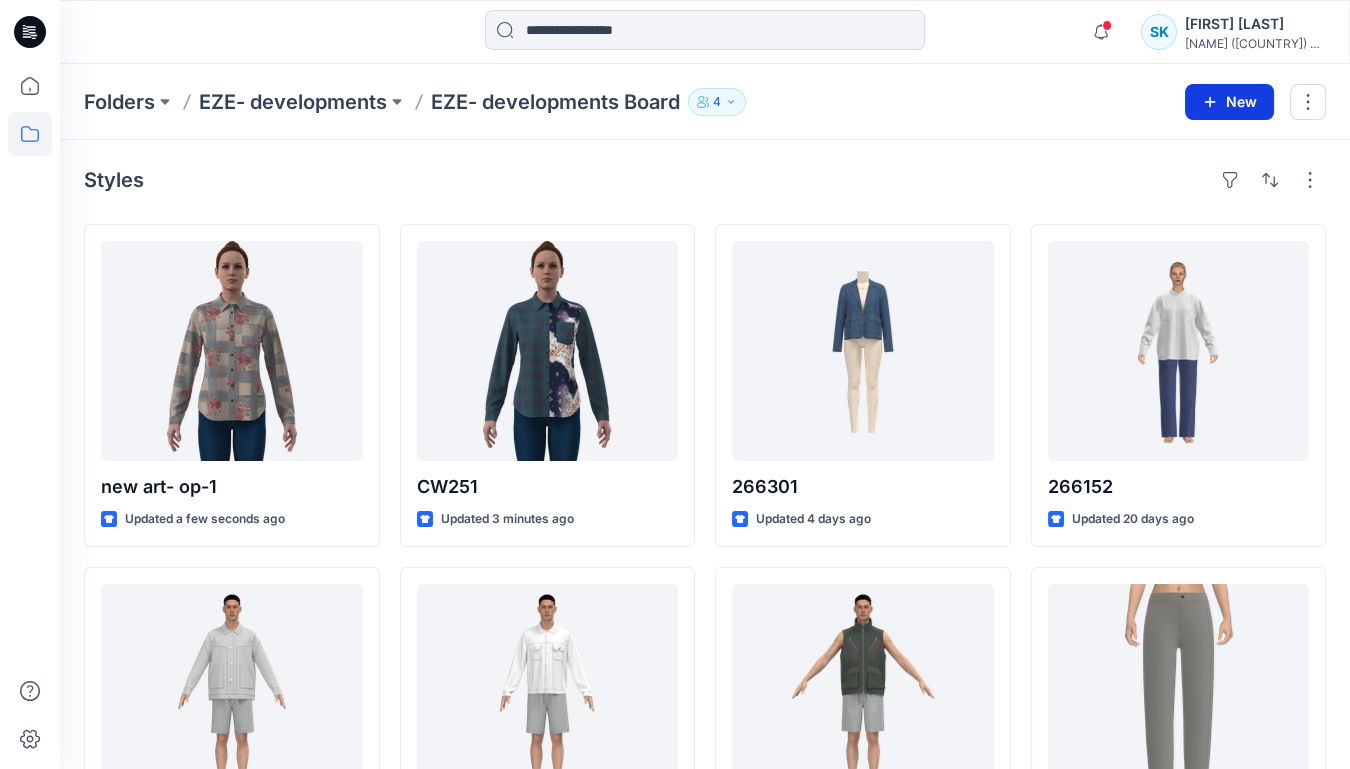 click on "New" at bounding box center [1229, 102] 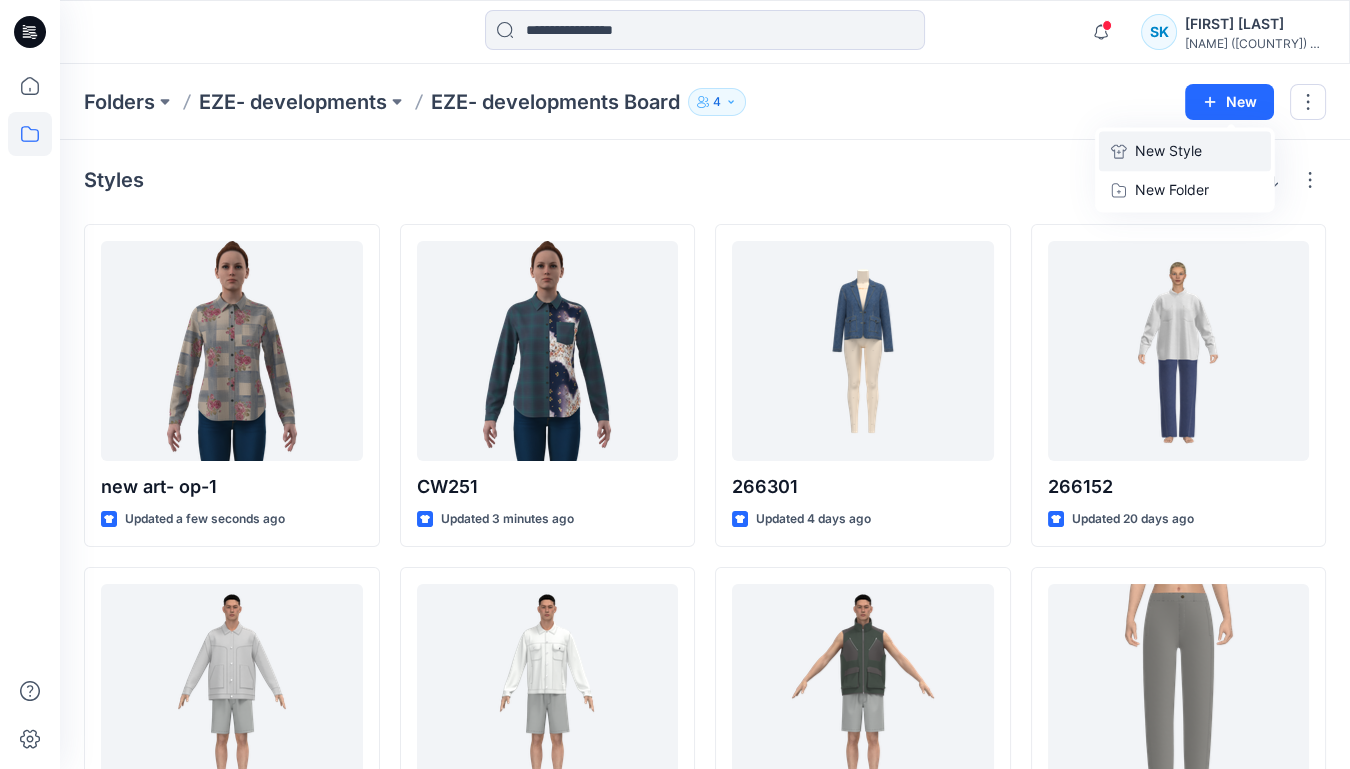 click on "New Style" at bounding box center (1168, 151) 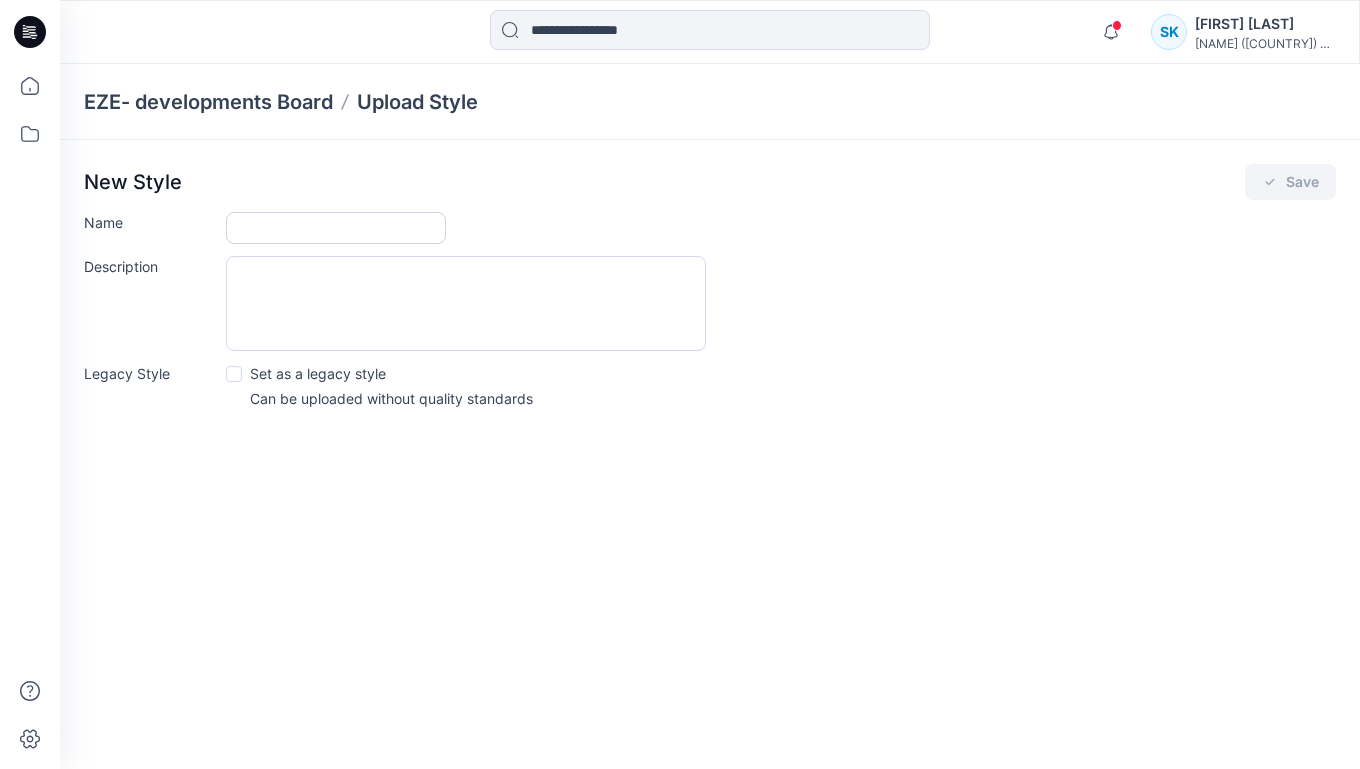 click on "Name" at bounding box center (336, 228) 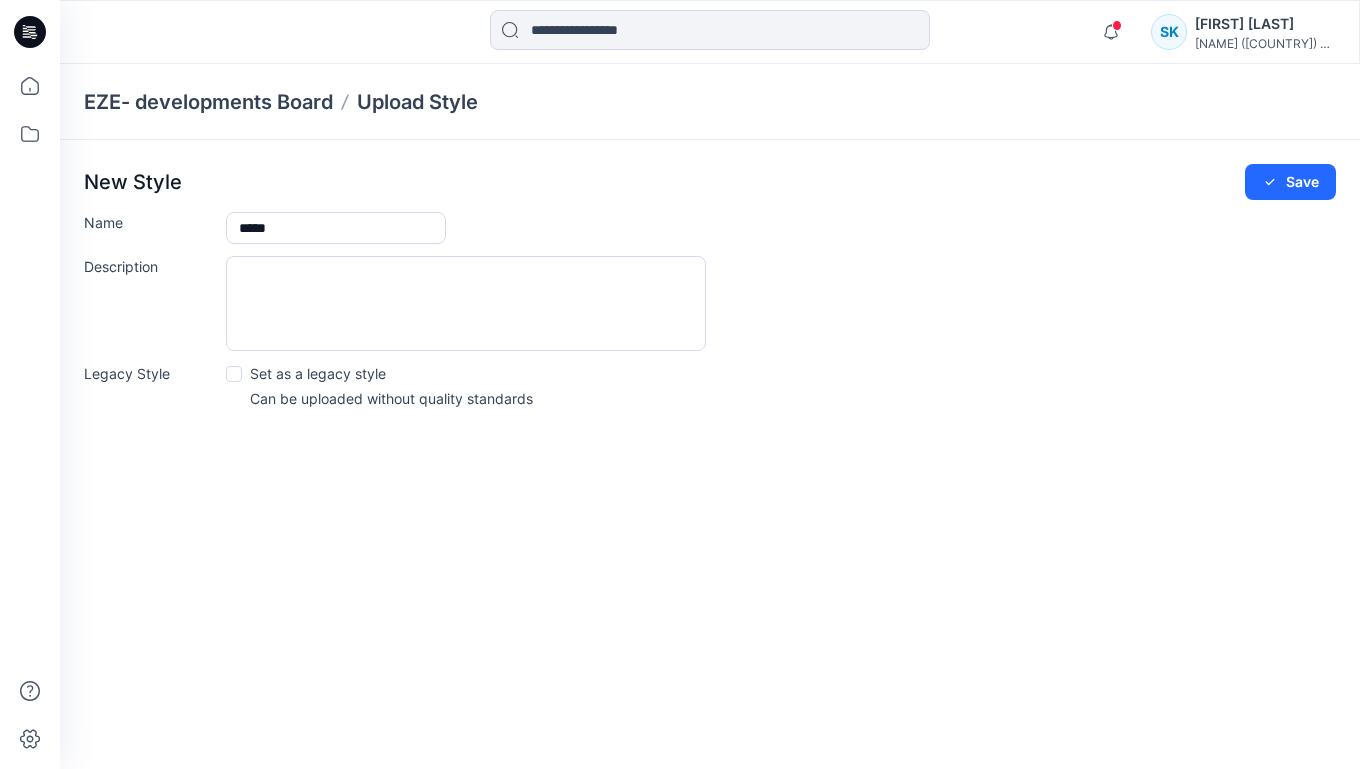 drag, startPoint x: 304, startPoint y: 225, endPoint x: 117, endPoint y: 226, distance: 187.00267 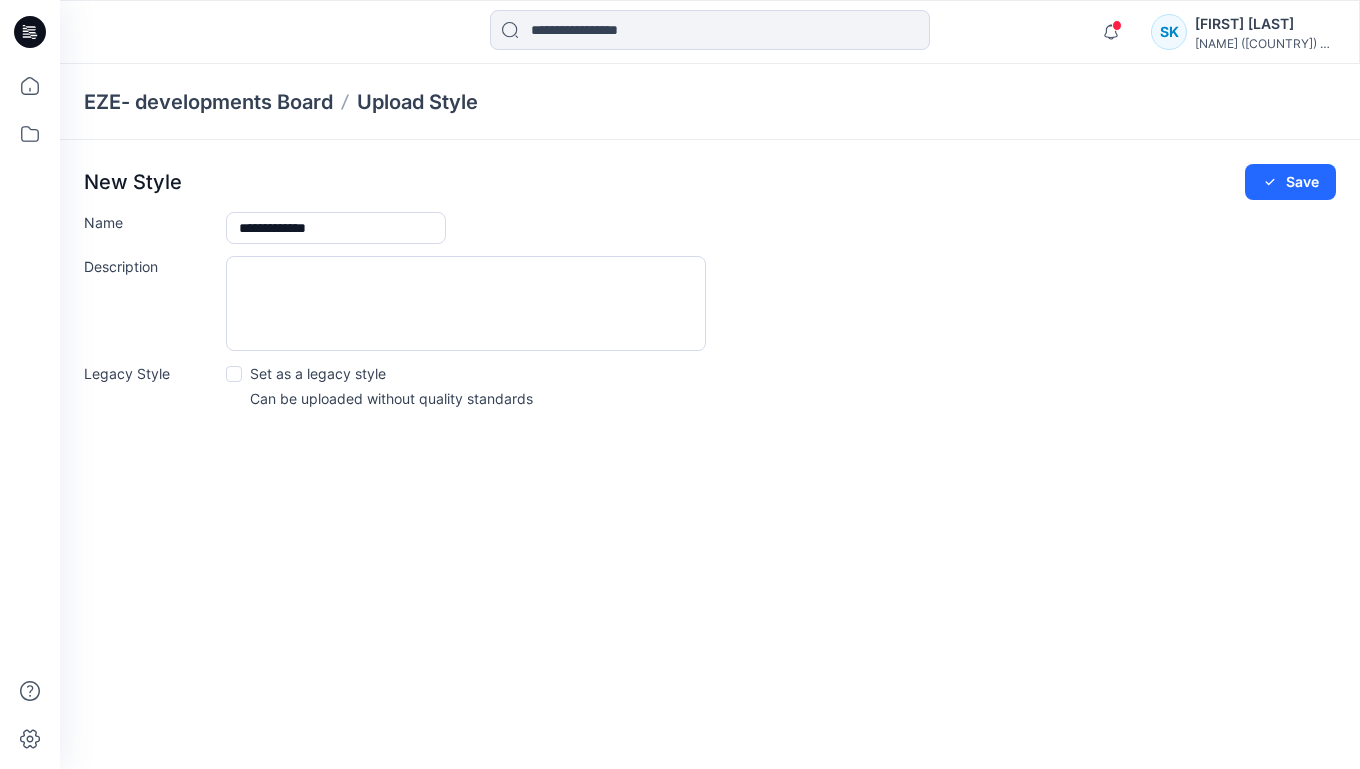 type on "**********" 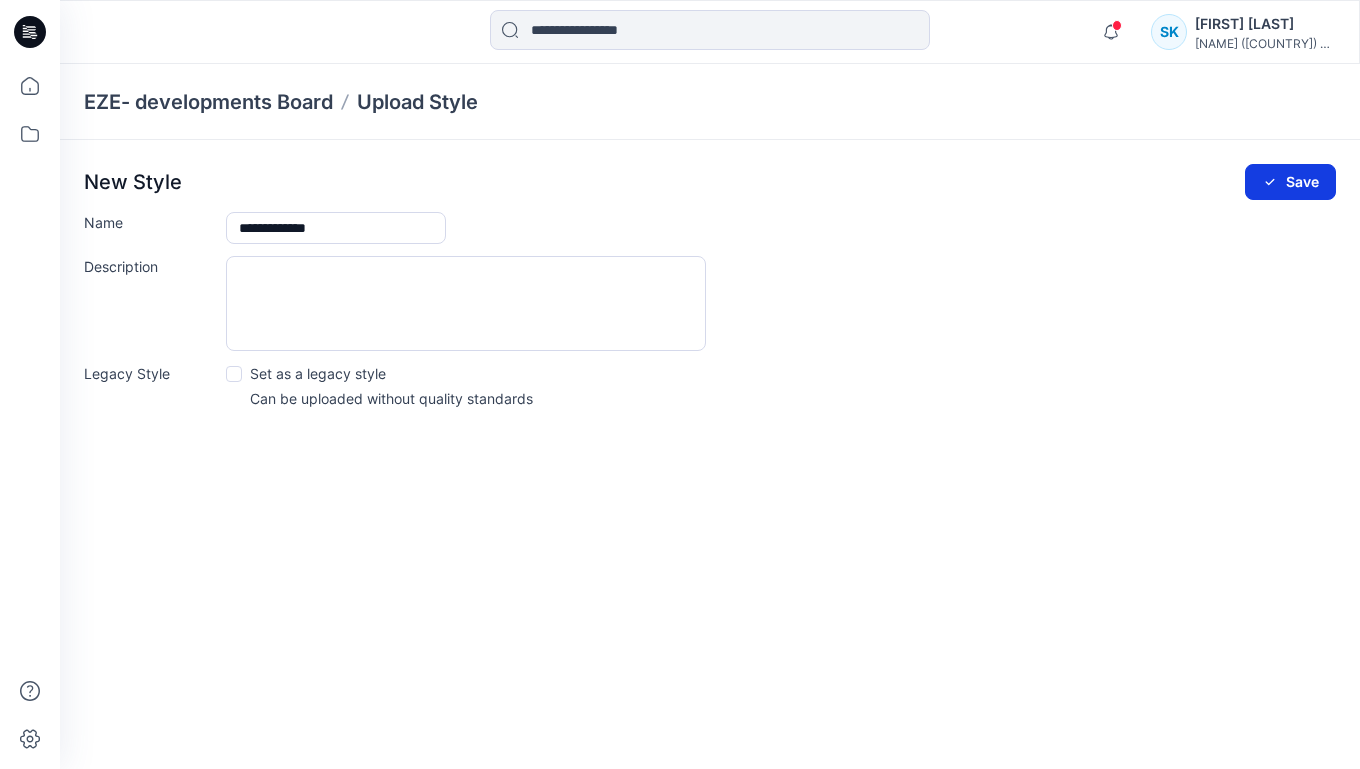 click on "Save" at bounding box center [1290, 182] 